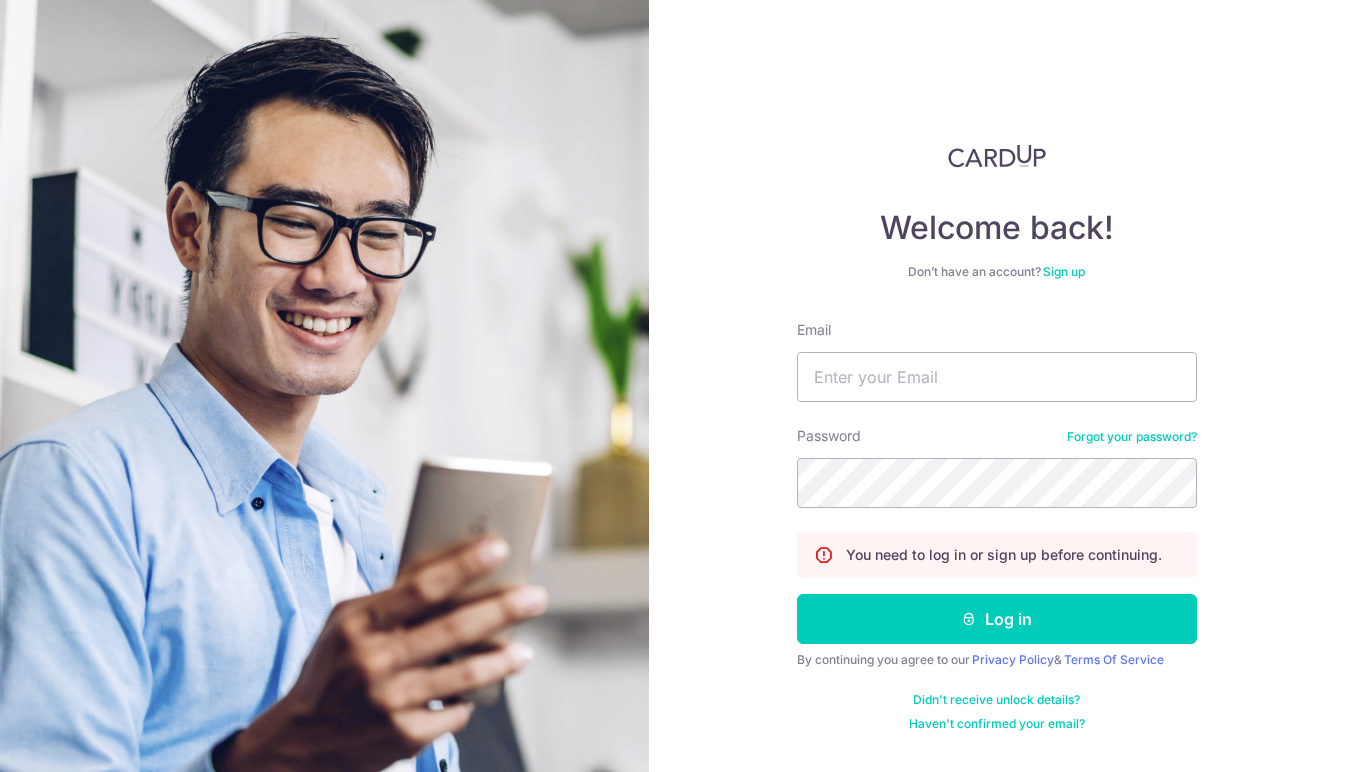 scroll, scrollTop: 0, scrollLeft: 0, axis: both 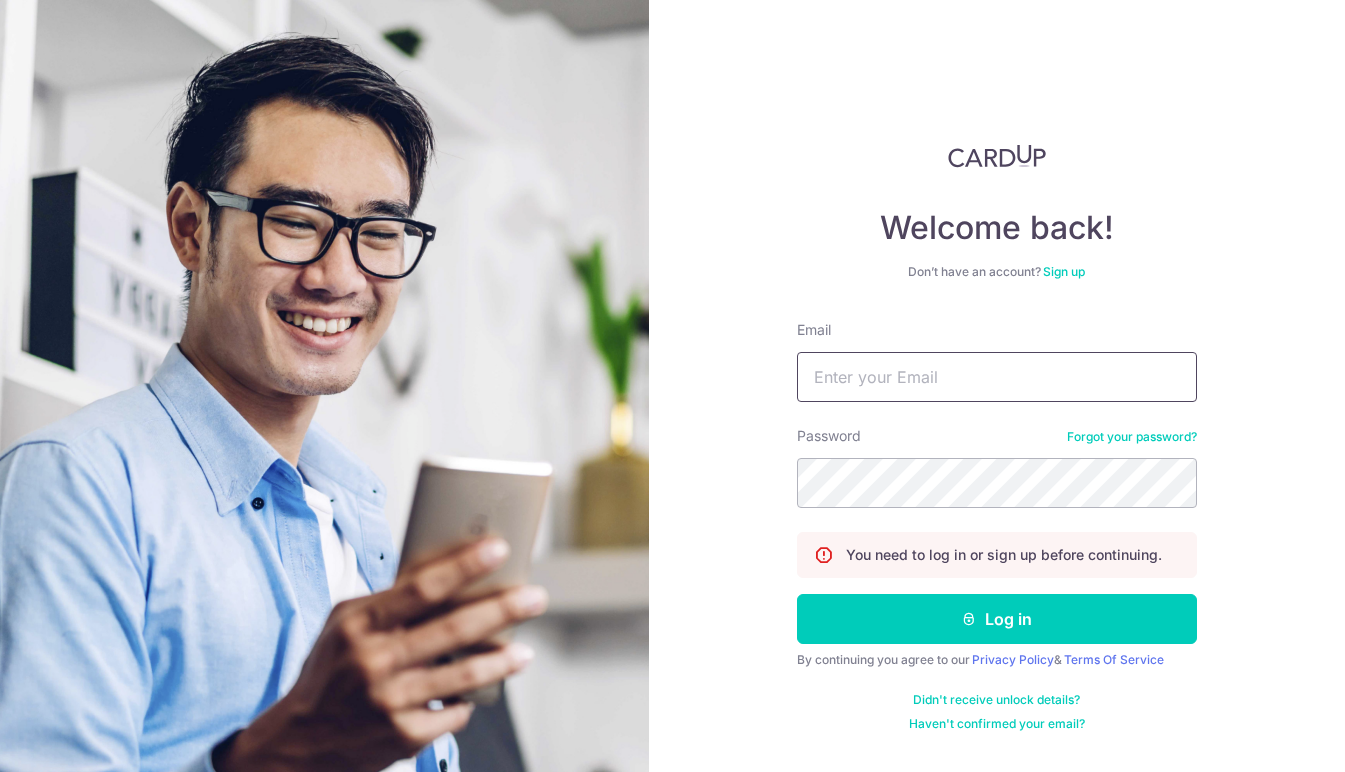 type on "[EMAIL]" 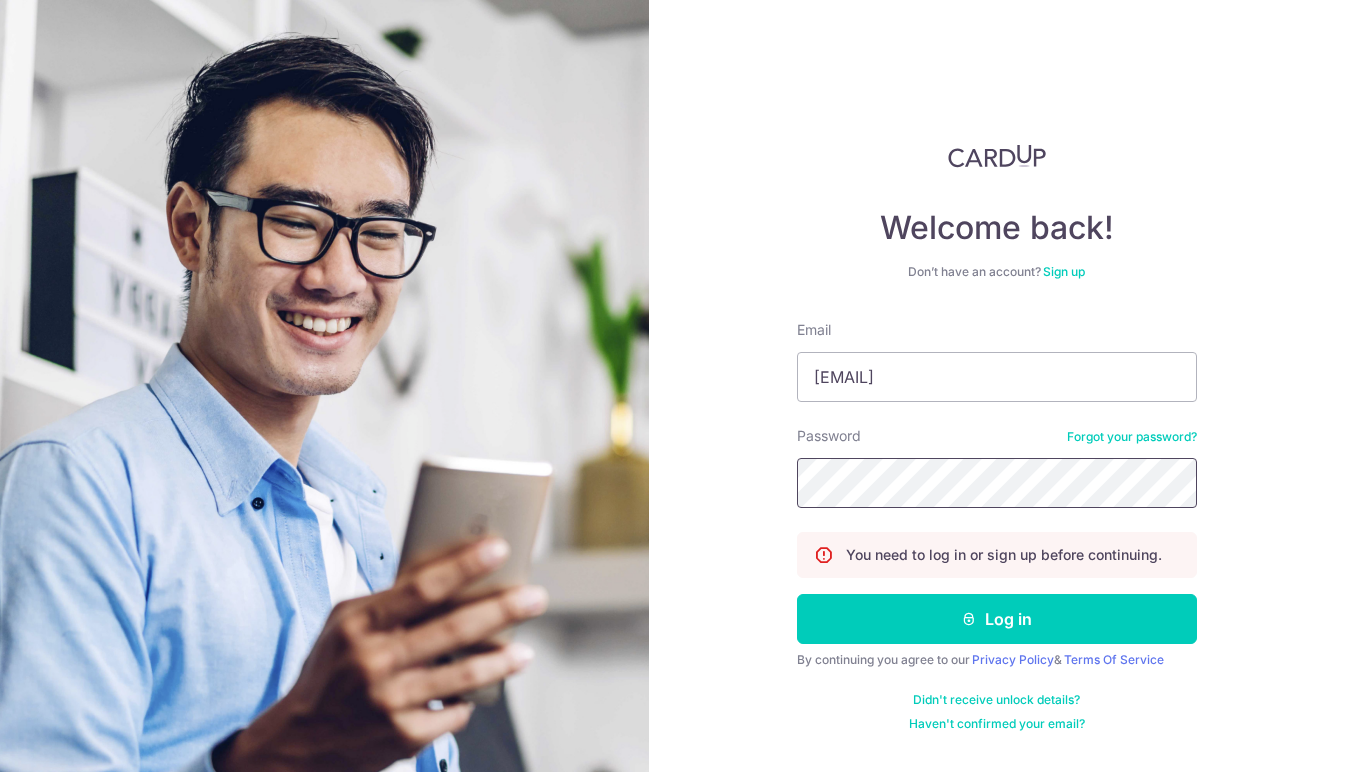 click on "Log in" at bounding box center [997, 619] 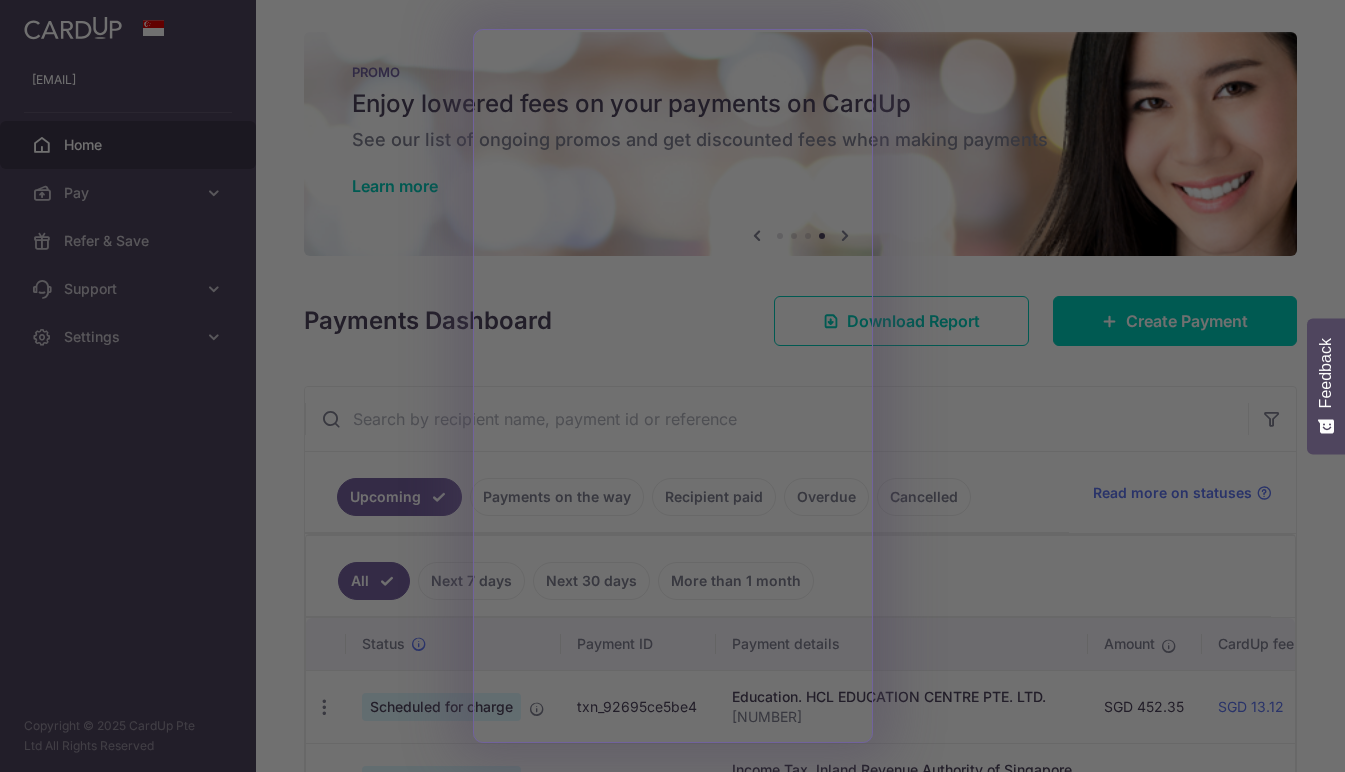 scroll, scrollTop: 0, scrollLeft: 0, axis: both 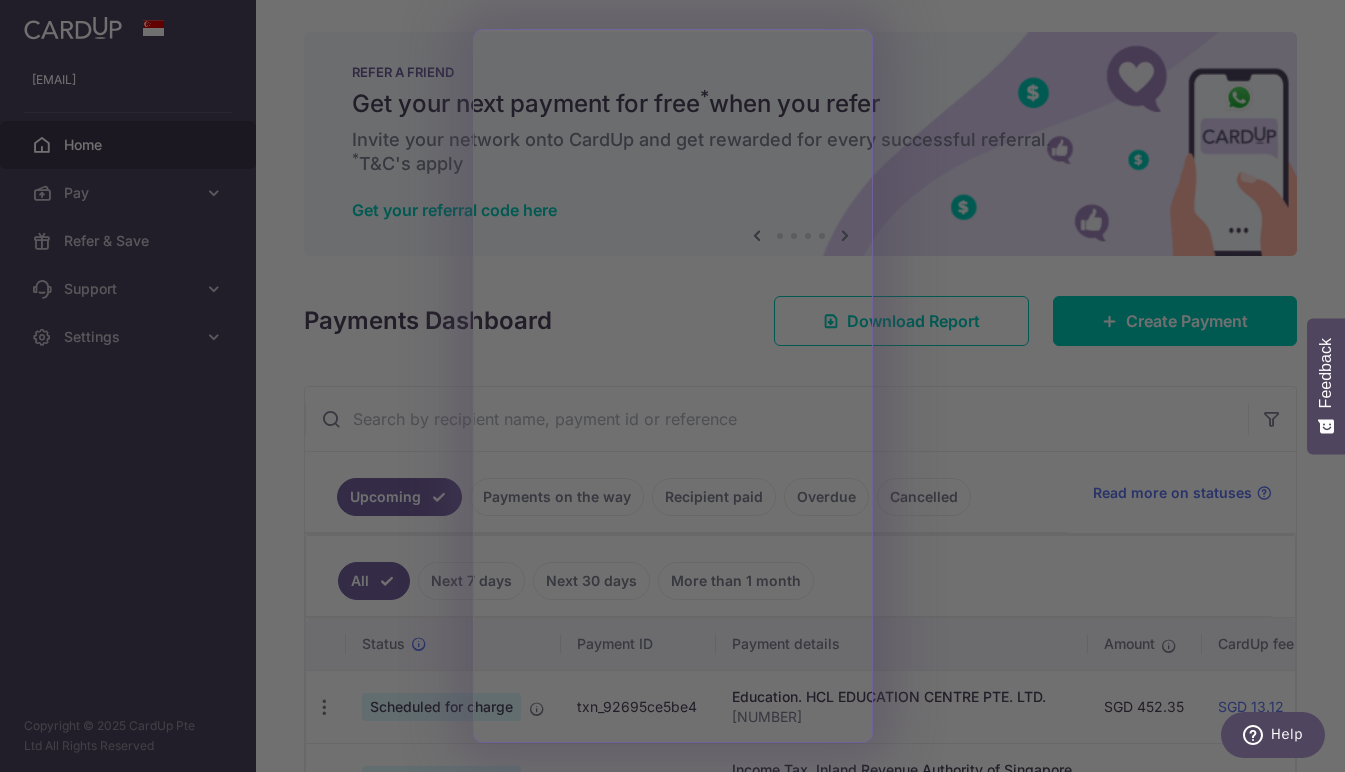 click at bounding box center (679, 390) 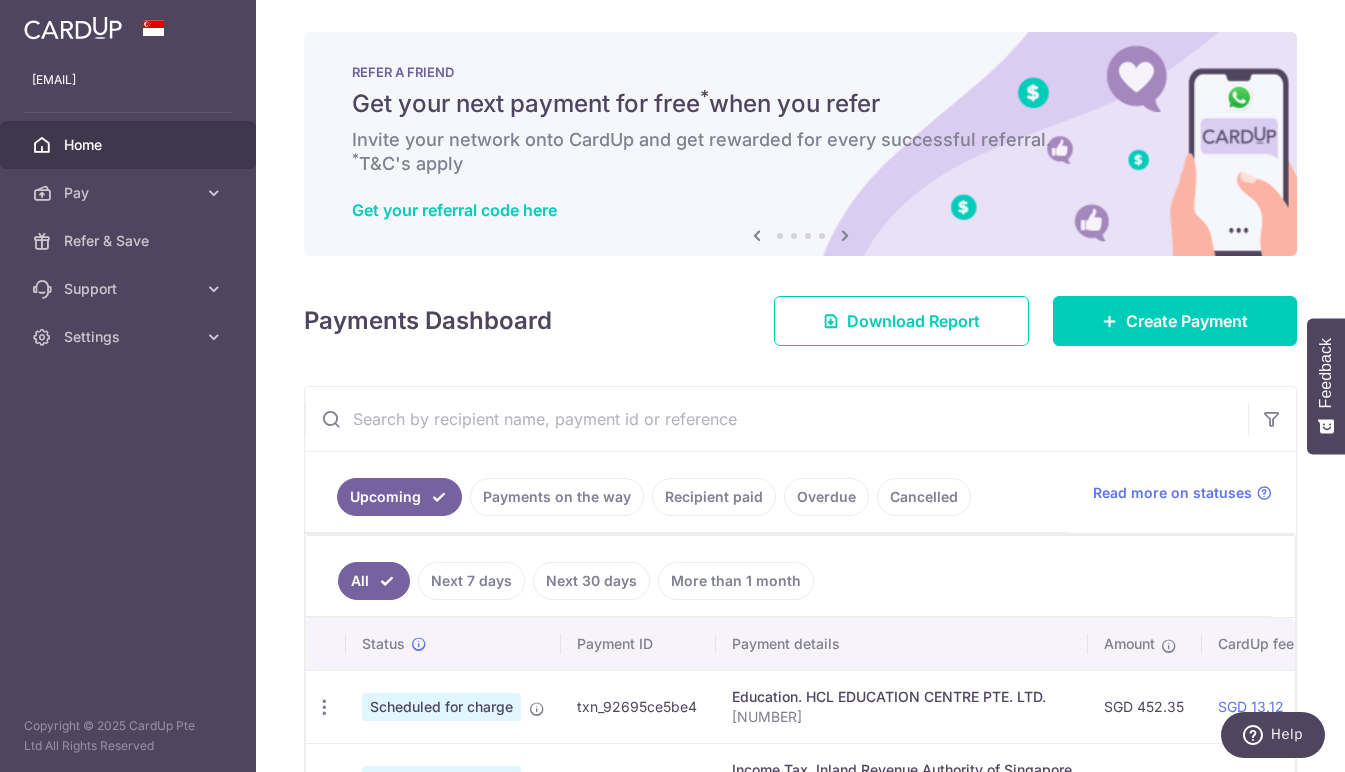 scroll, scrollTop: 212, scrollLeft: 0, axis: vertical 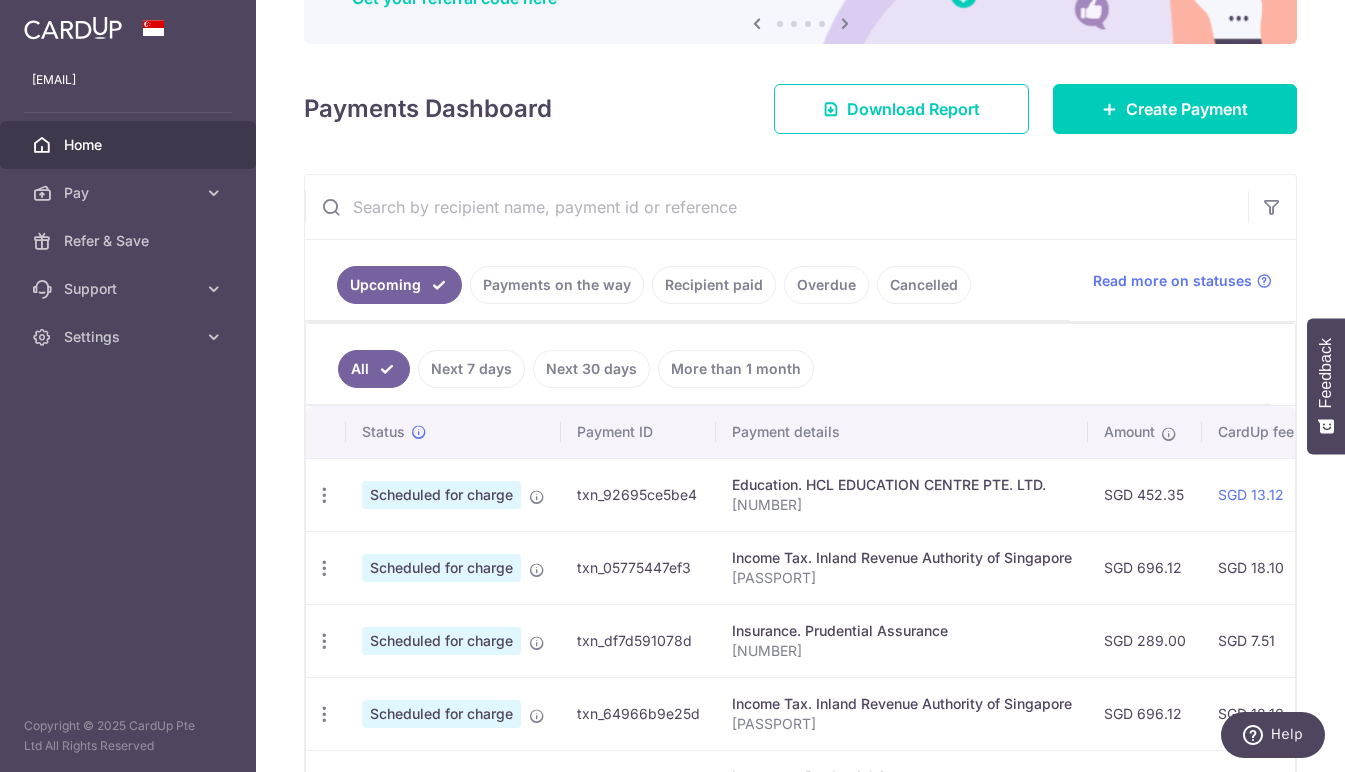 click on "Recipient paid" at bounding box center (714, 285) 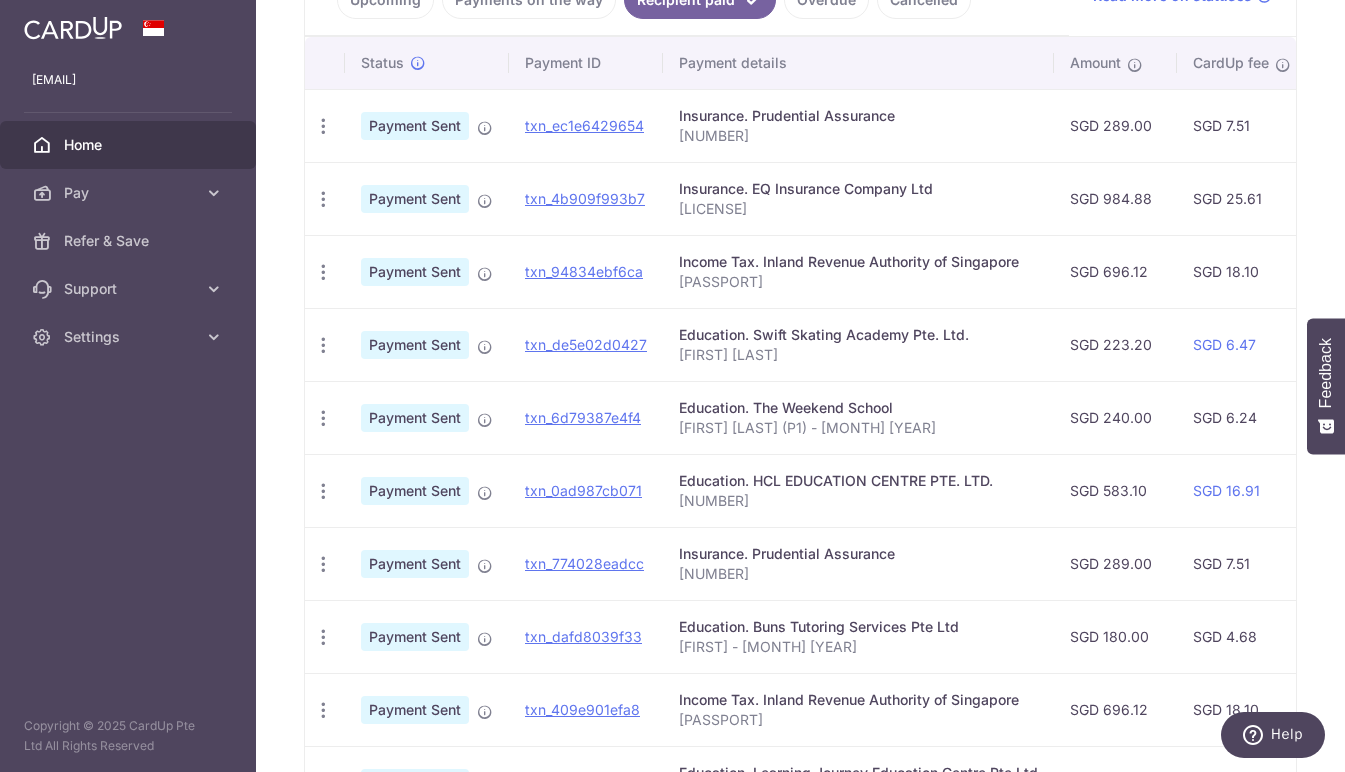 scroll, scrollTop: 503, scrollLeft: 0, axis: vertical 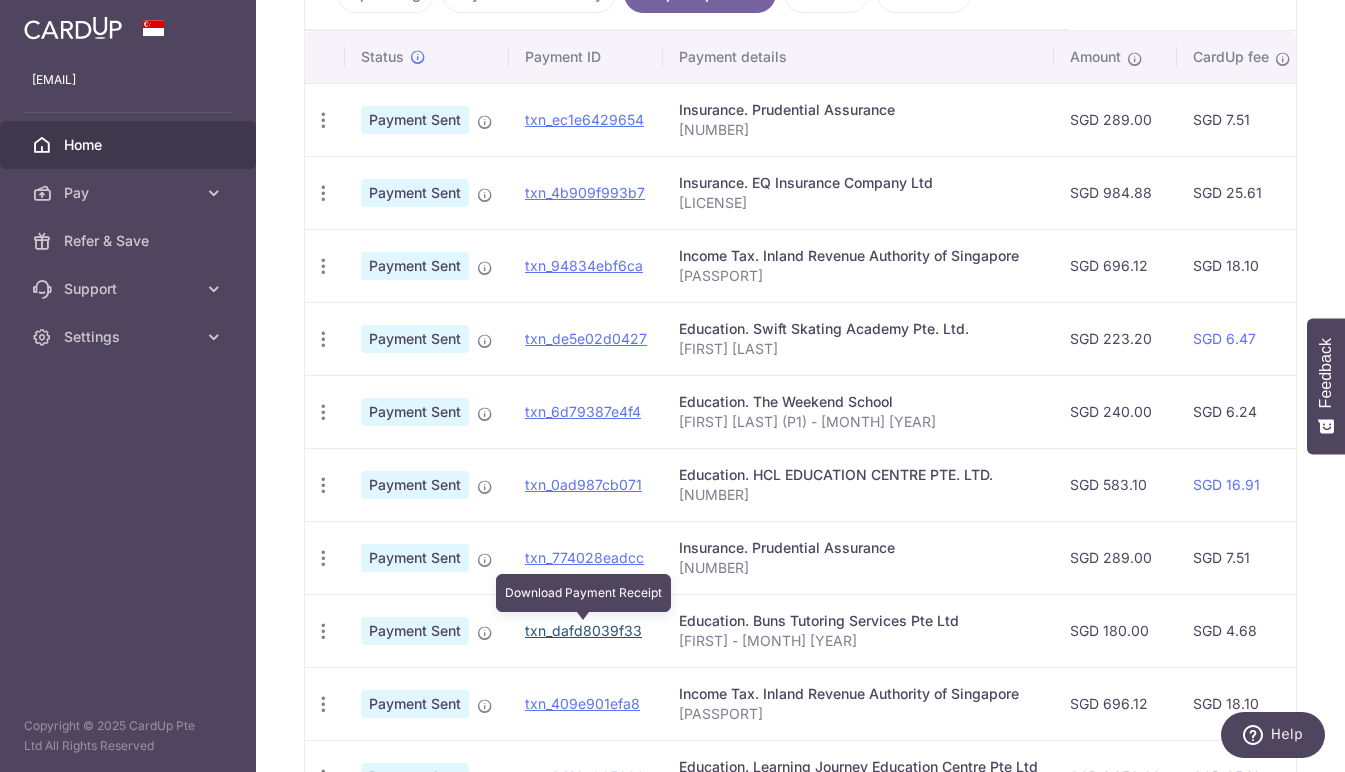 click on "txn_dafd8039f33" at bounding box center (583, 630) 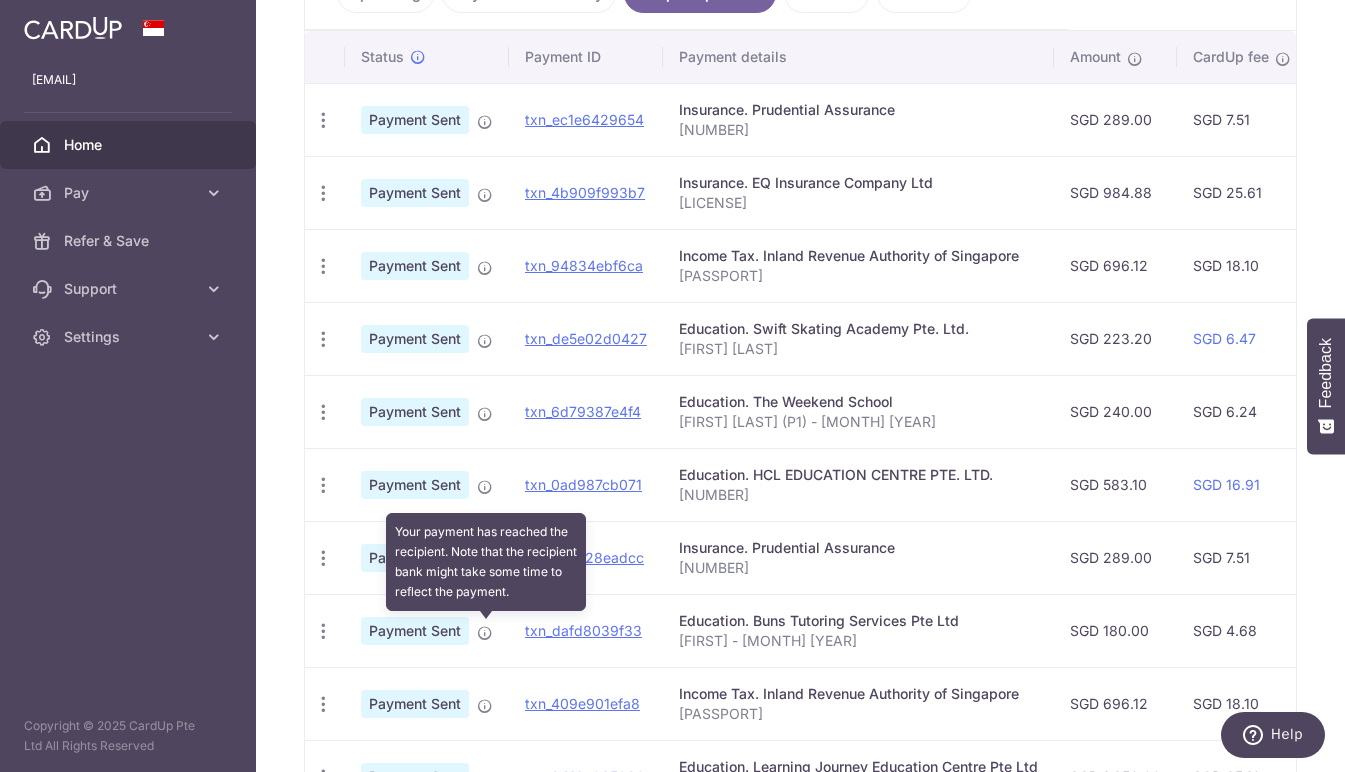 click at bounding box center [485, 633] 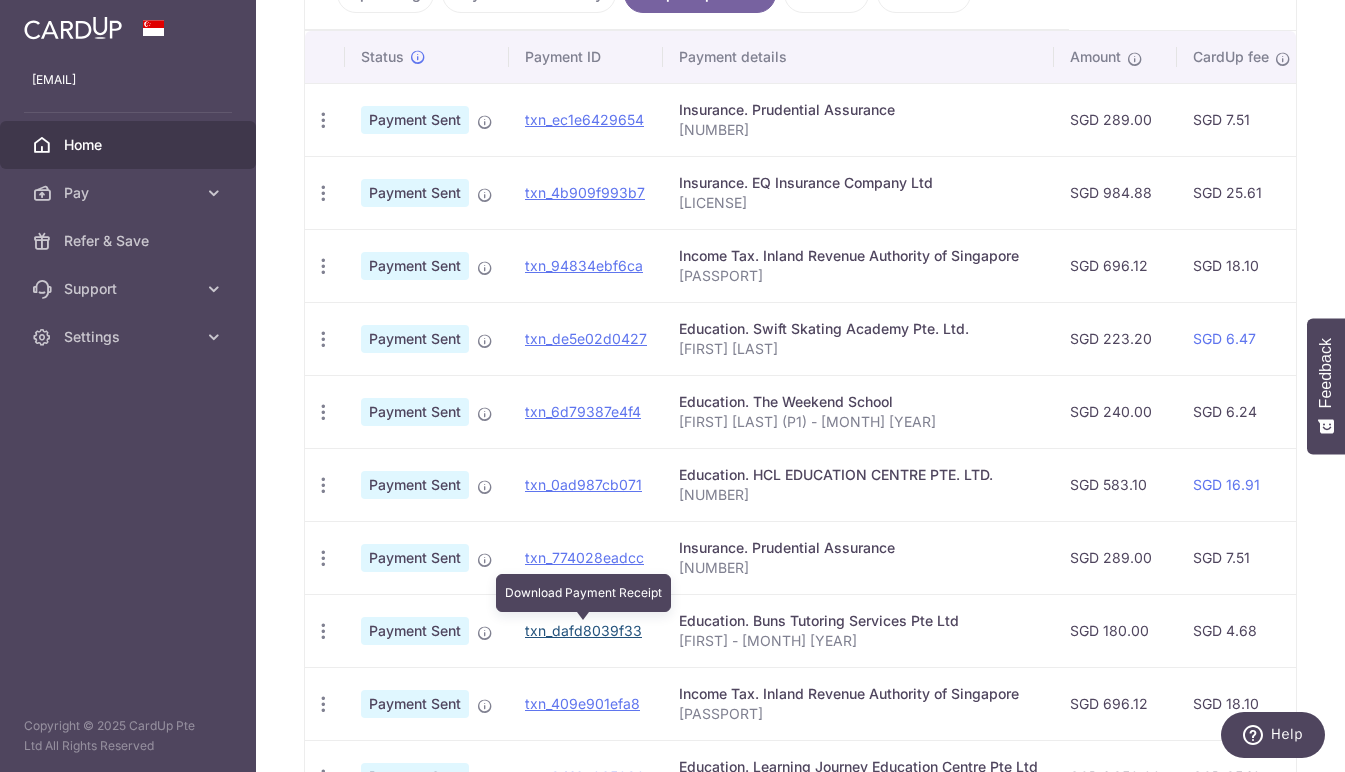 click on "txn_dafd8039f33" at bounding box center (583, 630) 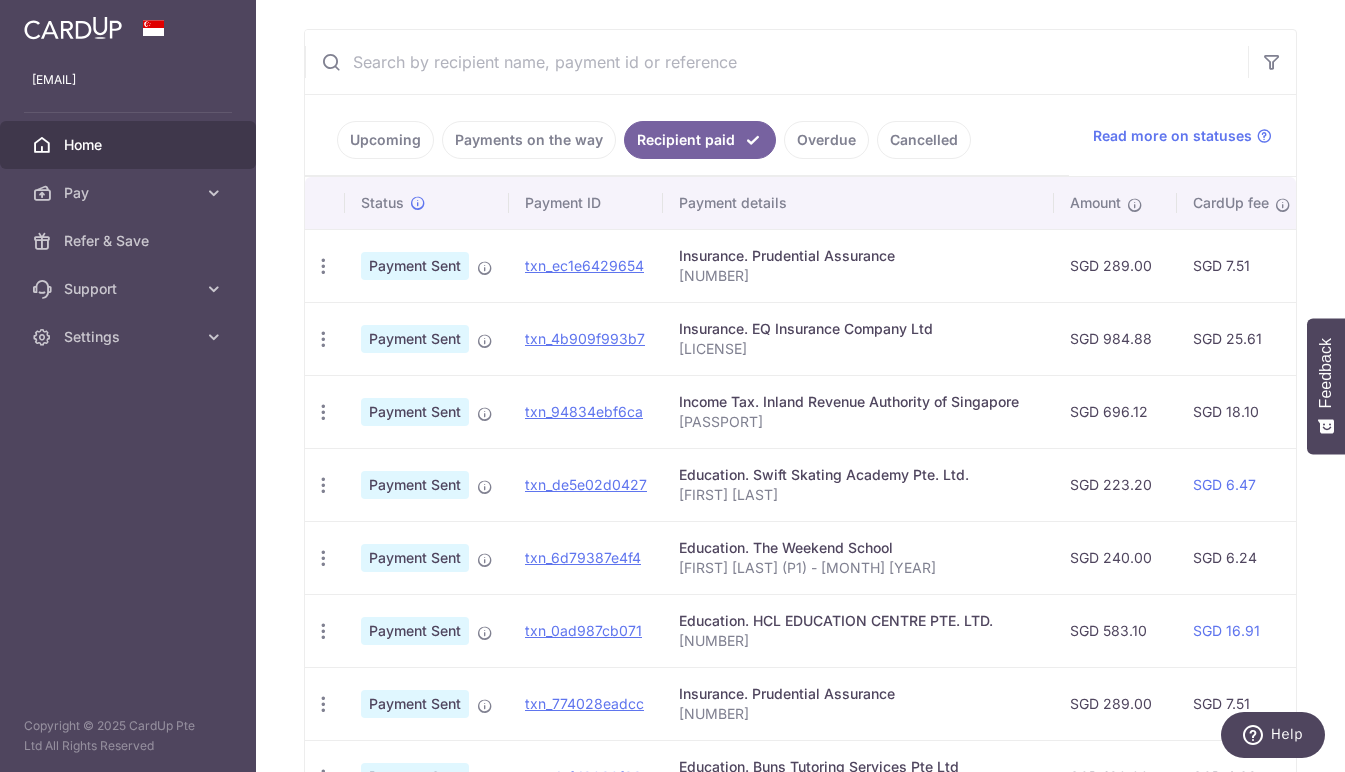 scroll, scrollTop: 346, scrollLeft: 0, axis: vertical 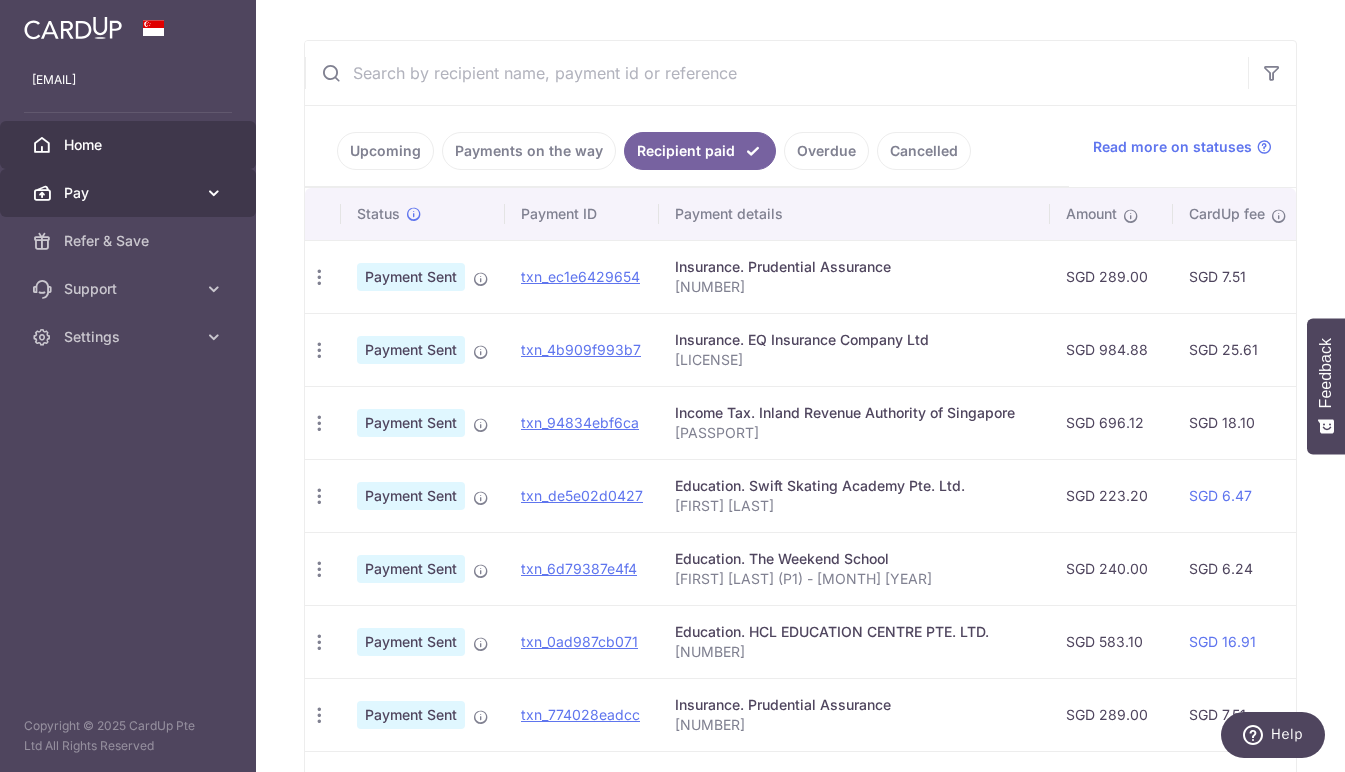 click on "Pay" at bounding box center [130, 193] 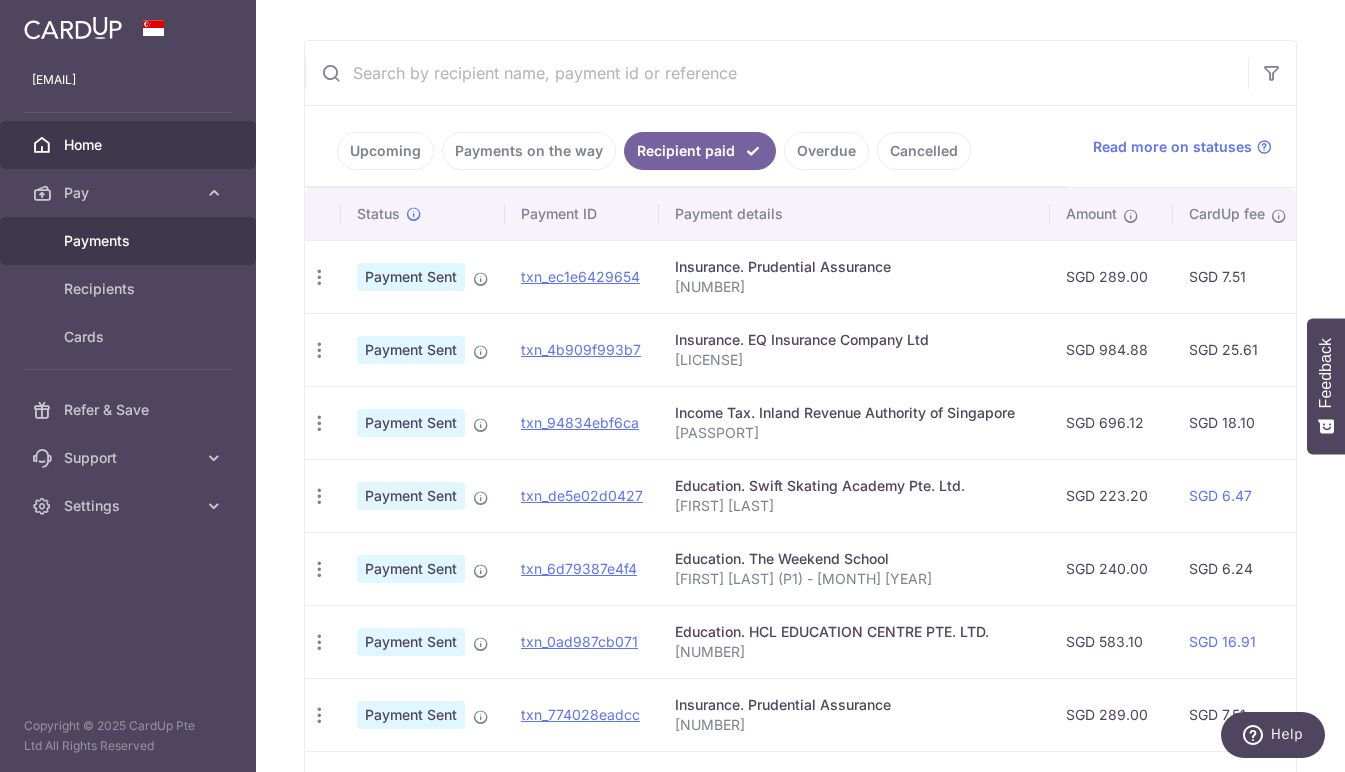 click on "Payments" at bounding box center [130, 241] 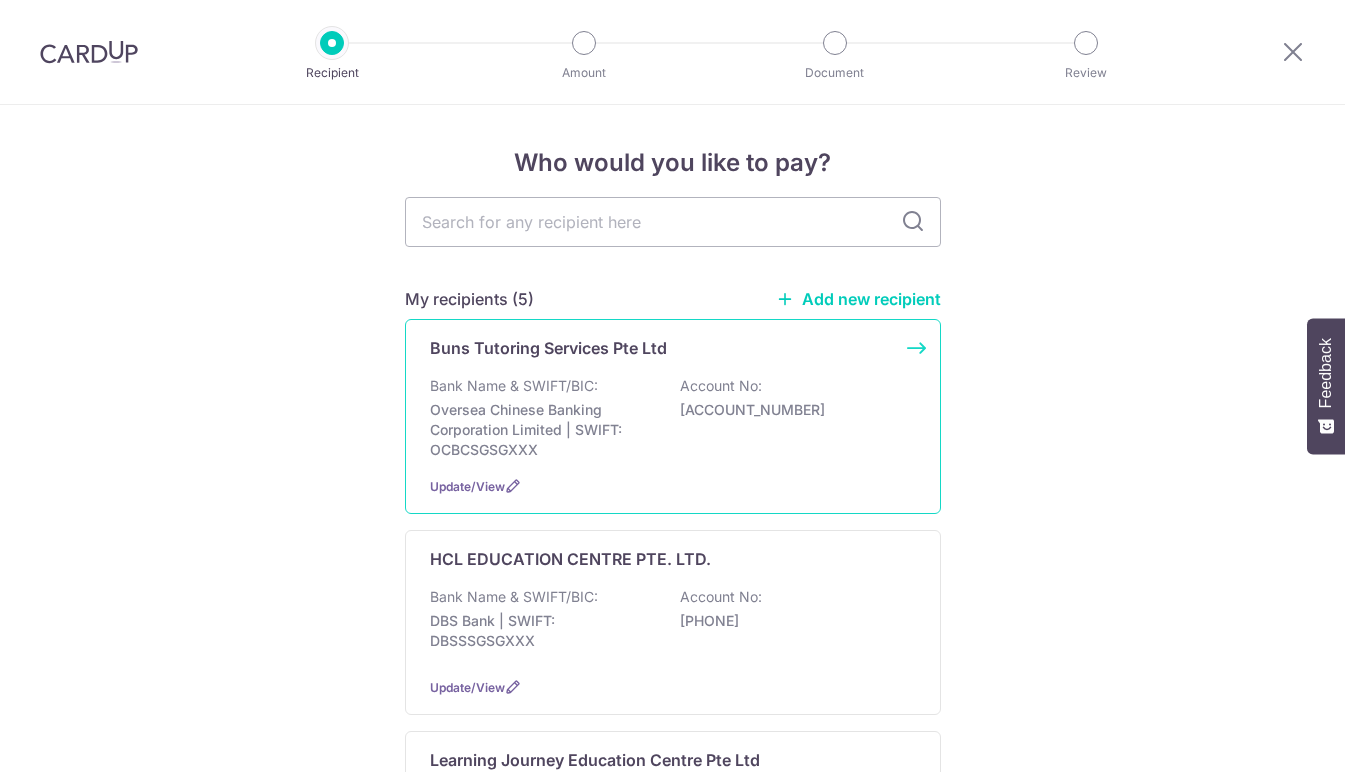 scroll, scrollTop: 0, scrollLeft: 0, axis: both 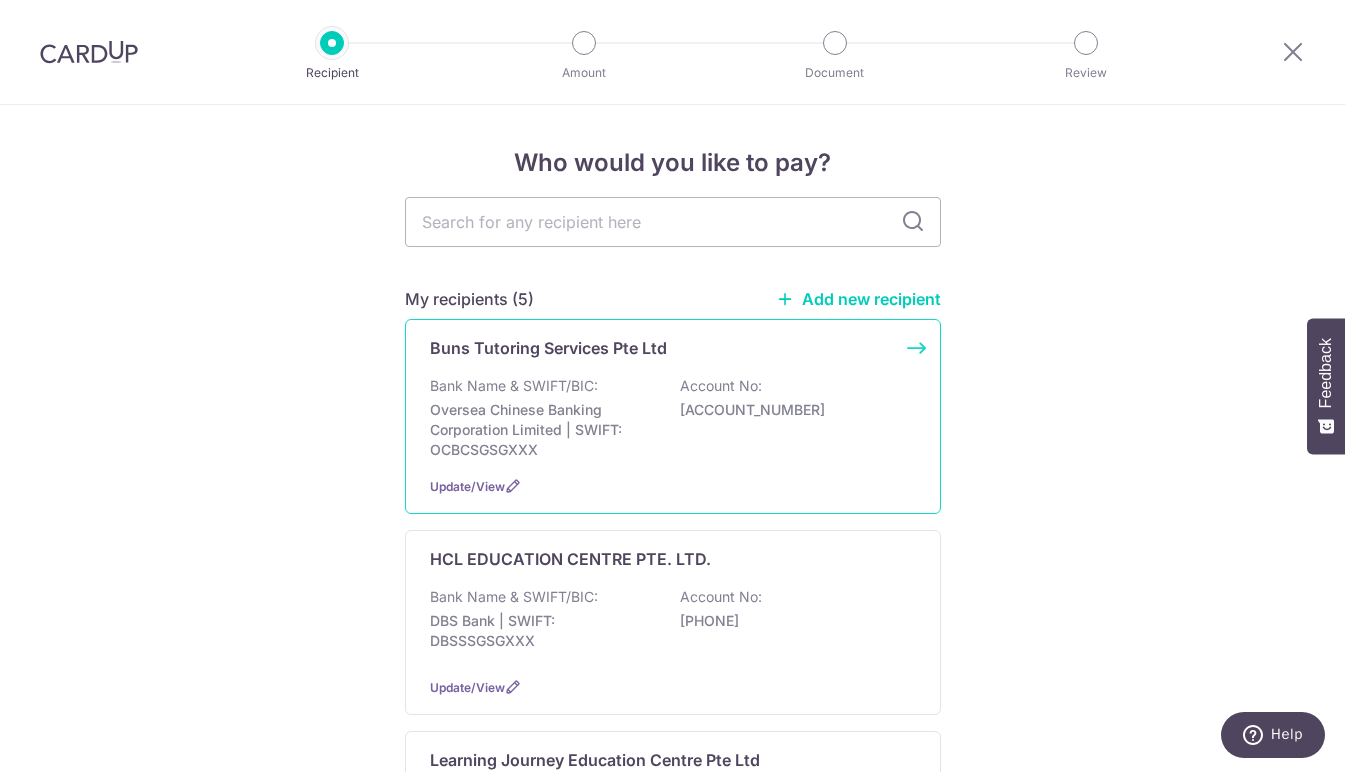 drag, startPoint x: 817, startPoint y: 362, endPoint x: 828, endPoint y: 367, distance: 12.083046 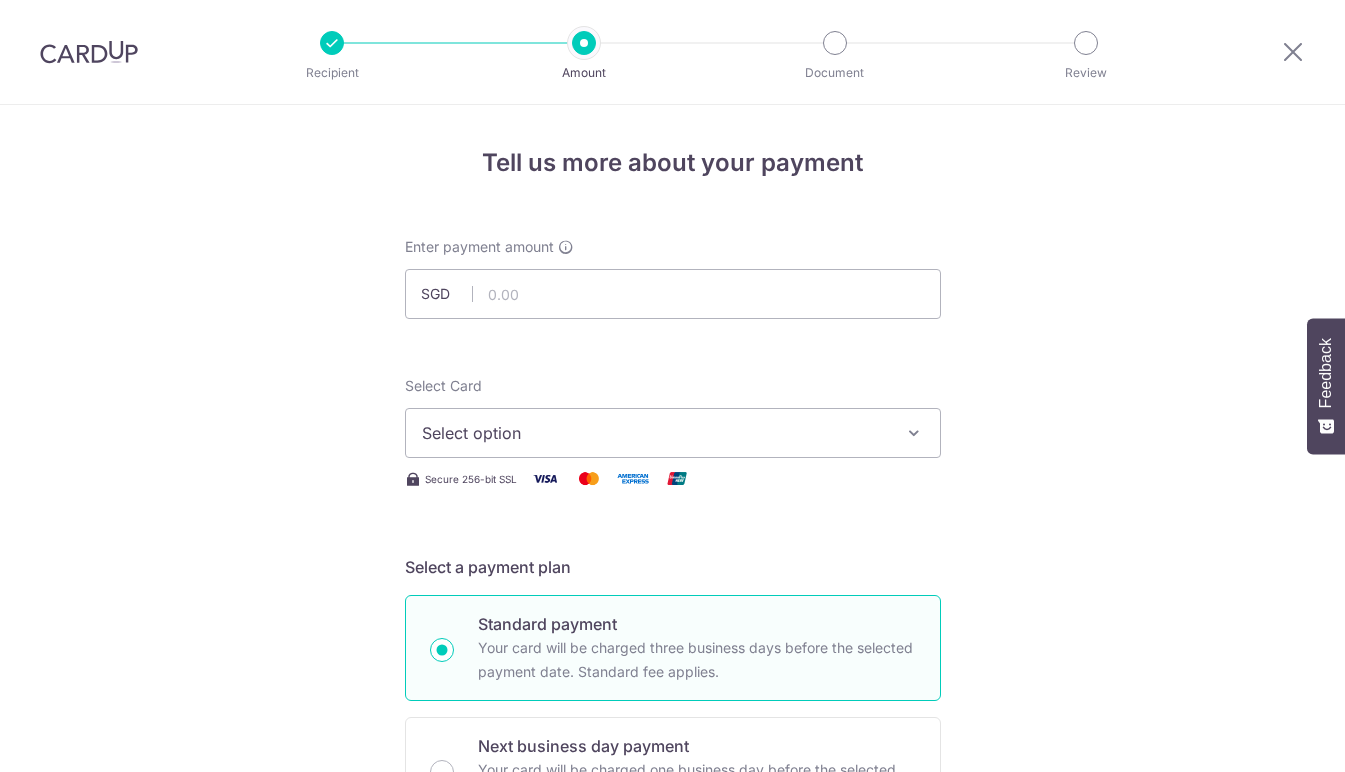 scroll, scrollTop: 0, scrollLeft: 0, axis: both 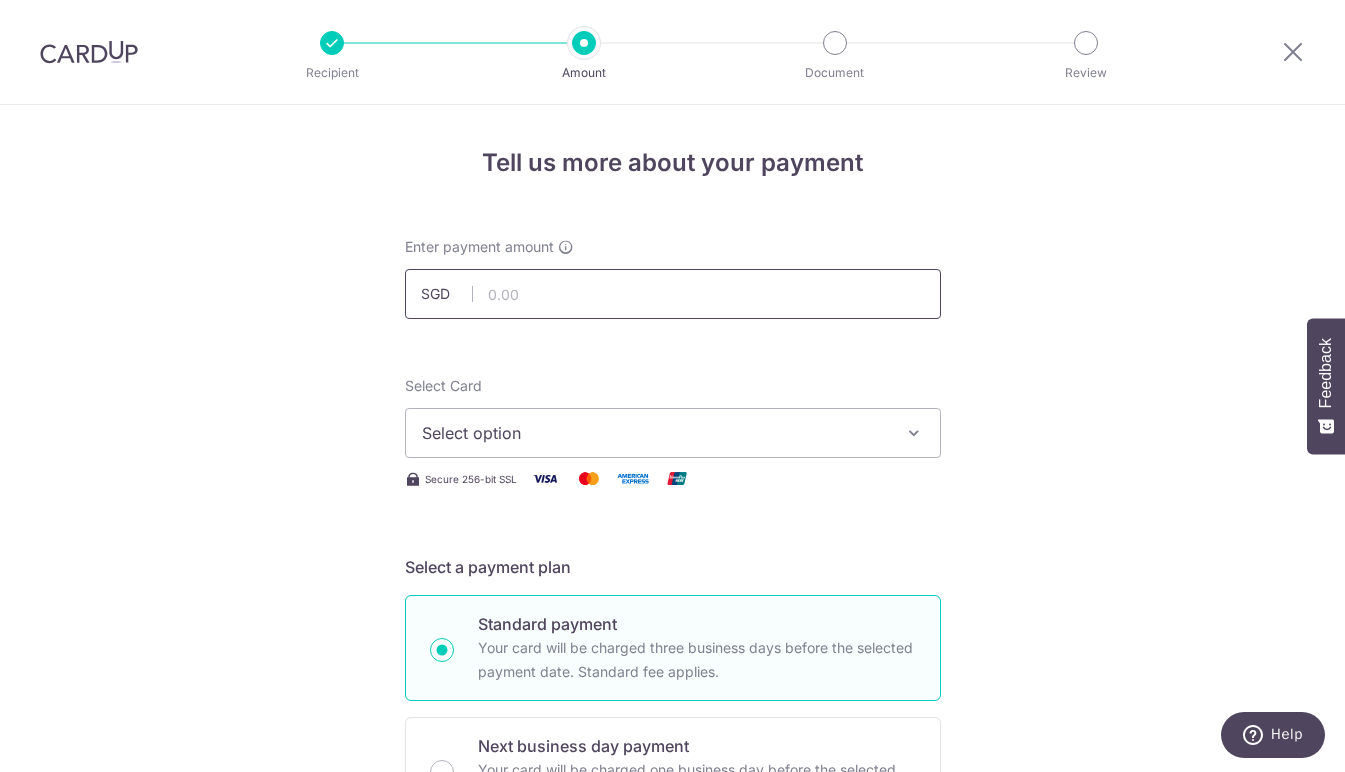 click at bounding box center [673, 294] 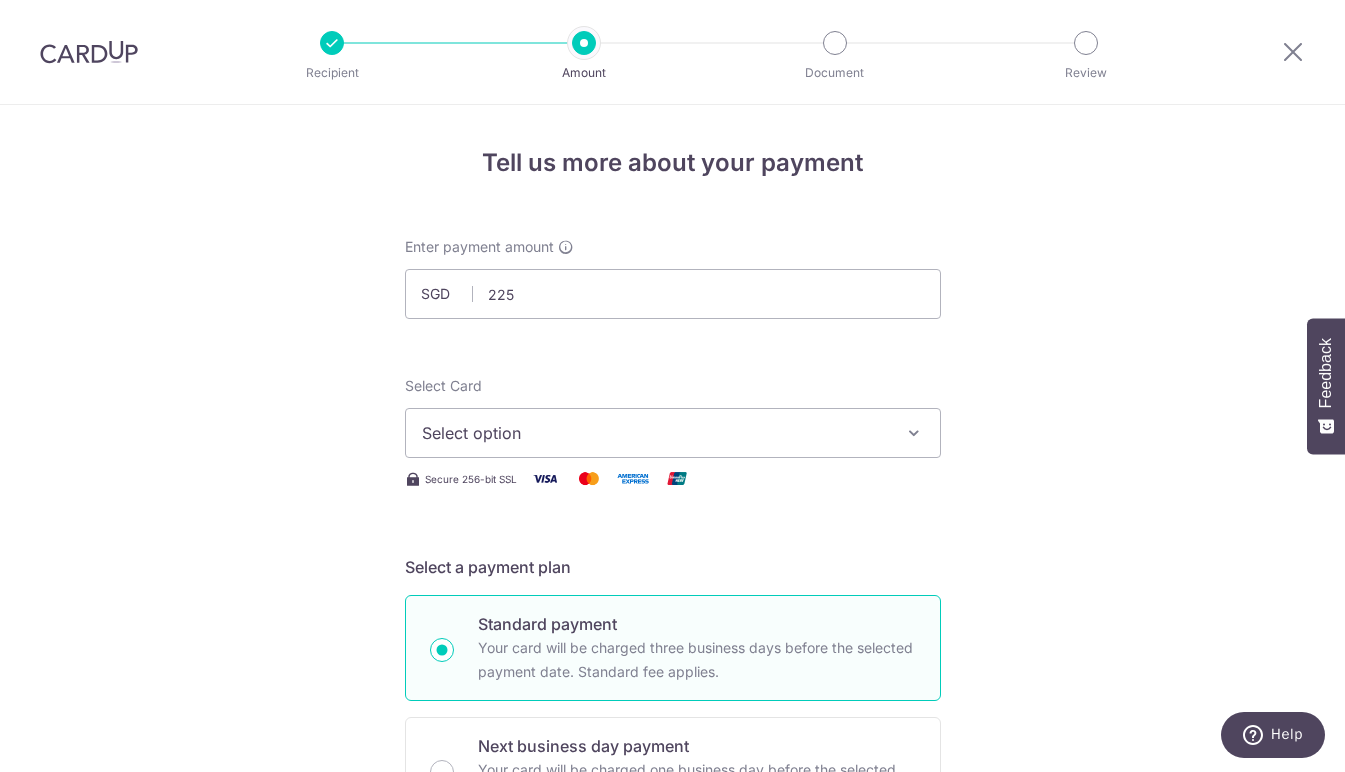 type on "225.00" 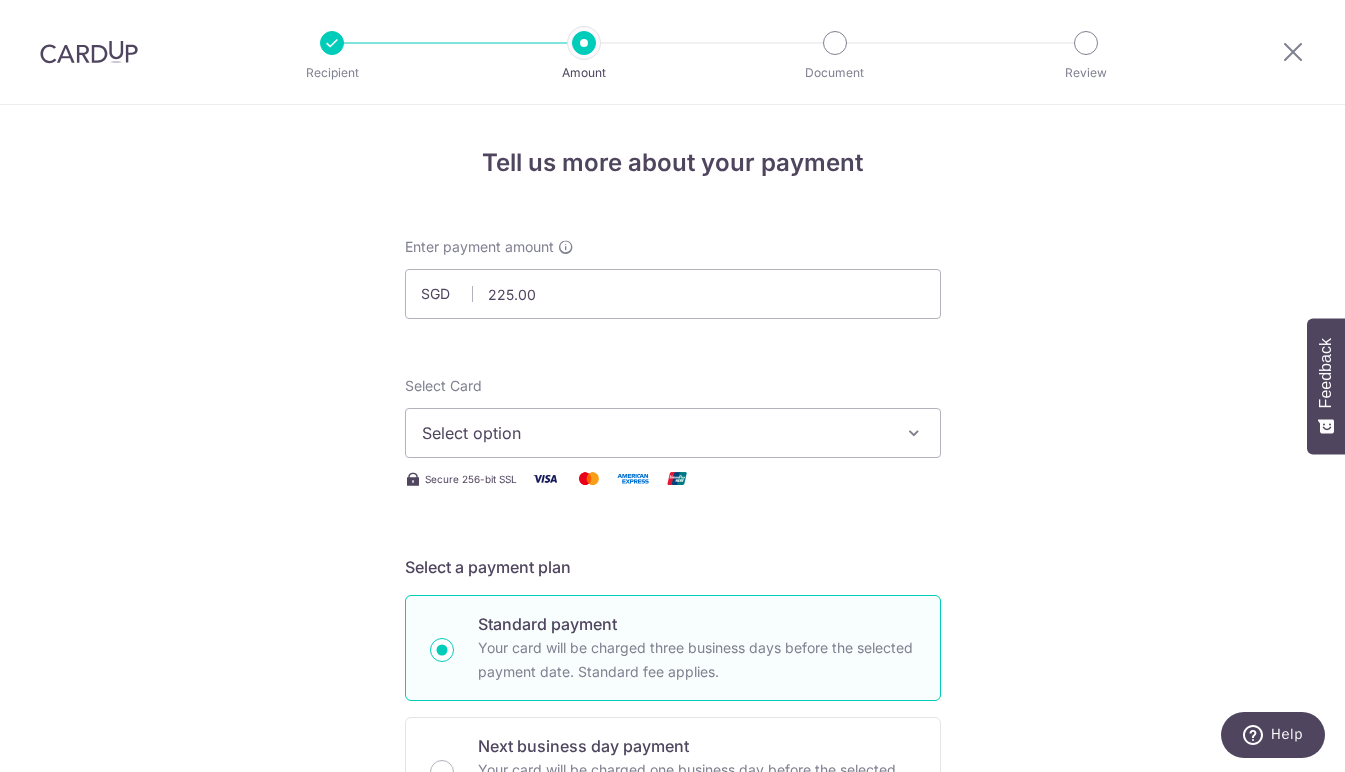 click at bounding box center (914, 433) 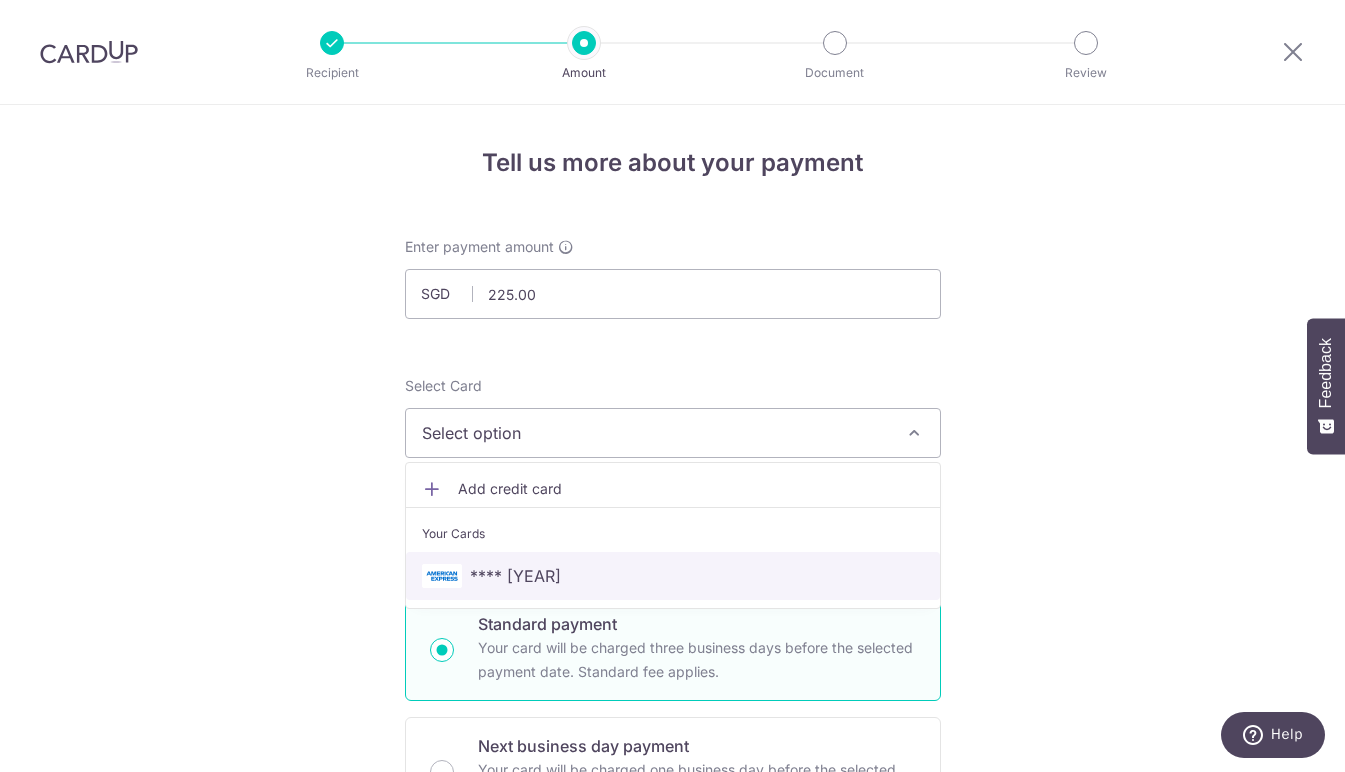 click on "**** 2008" at bounding box center [515, 576] 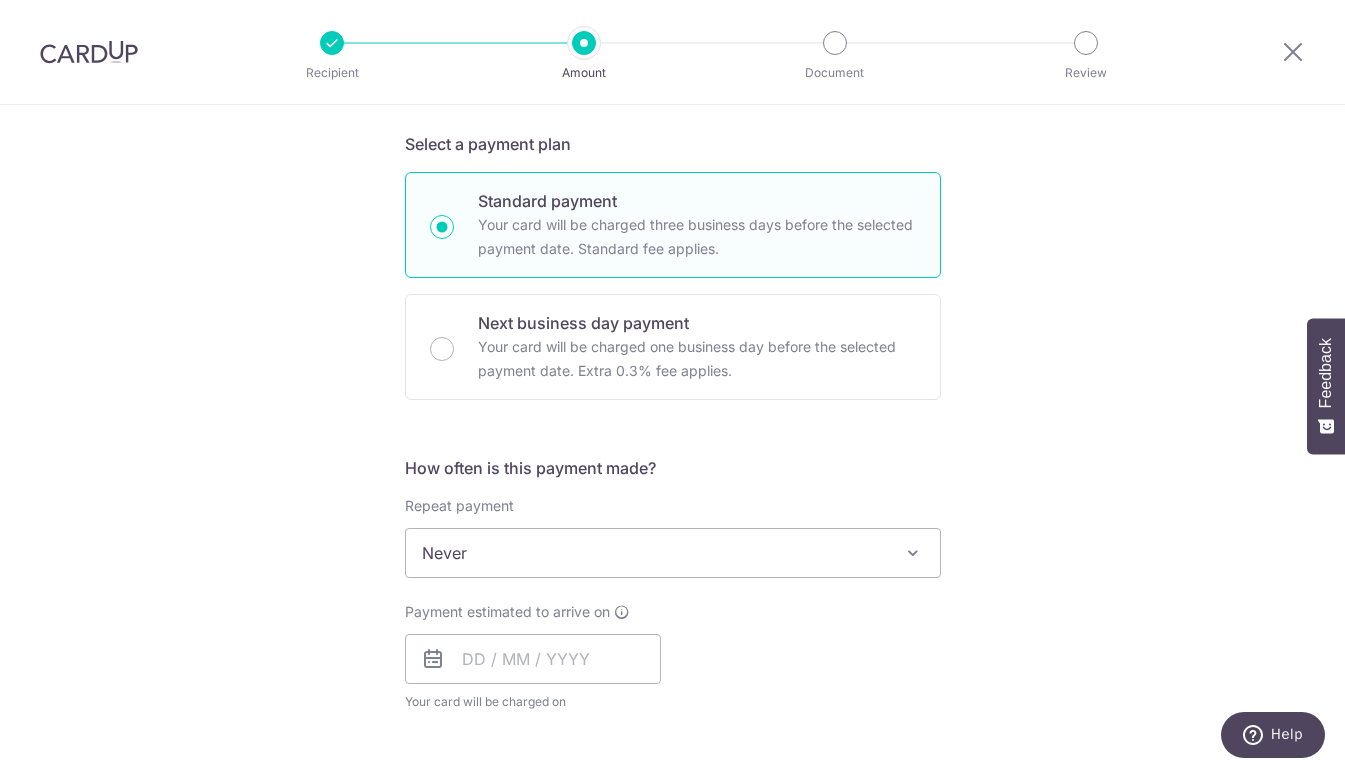 scroll, scrollTop: 444, scrollLeft: 0, axis: vertical 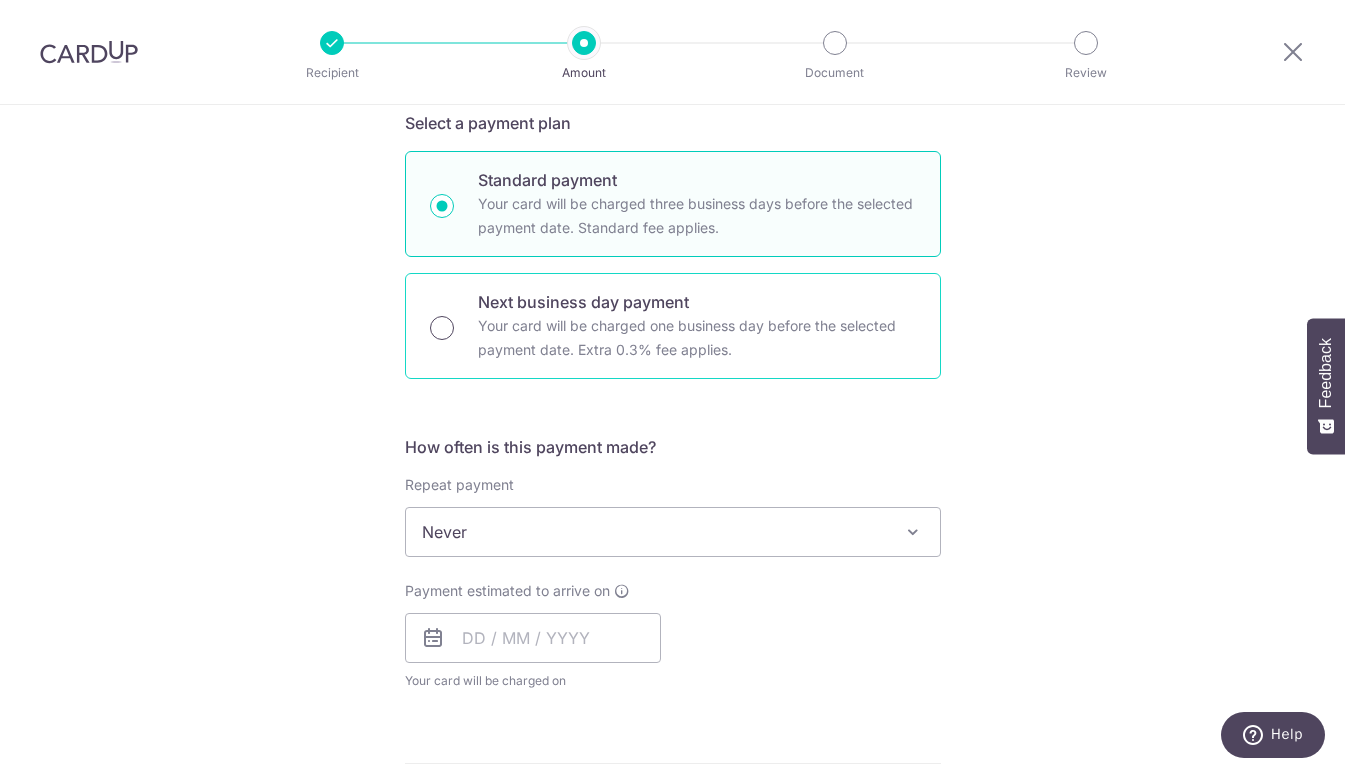 click on "Next business day payment
Your card will be charged one business day before the selected payment date. Extra 0.3% fee applies." at bounding box center (442, 328) 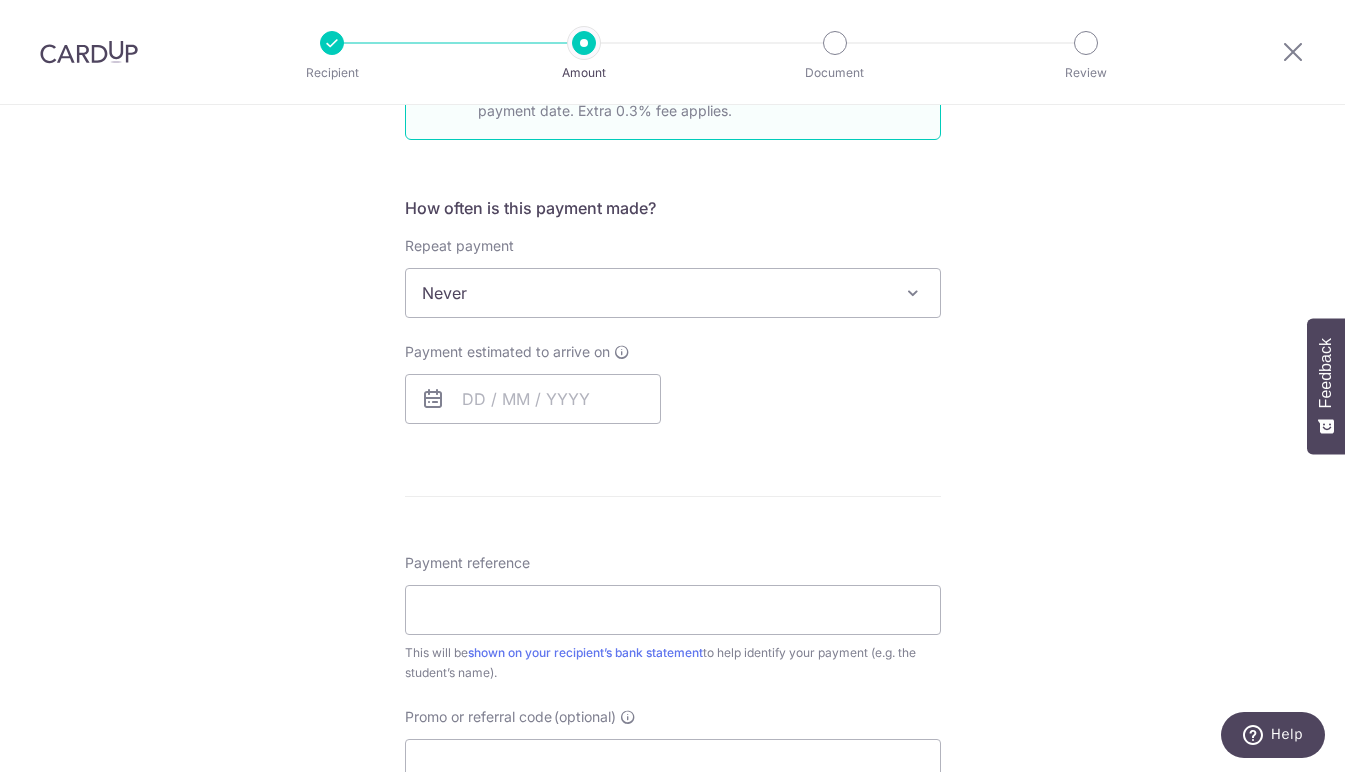 scroll, scrollTop: 684, scrollLeft: 0, axis: vertical 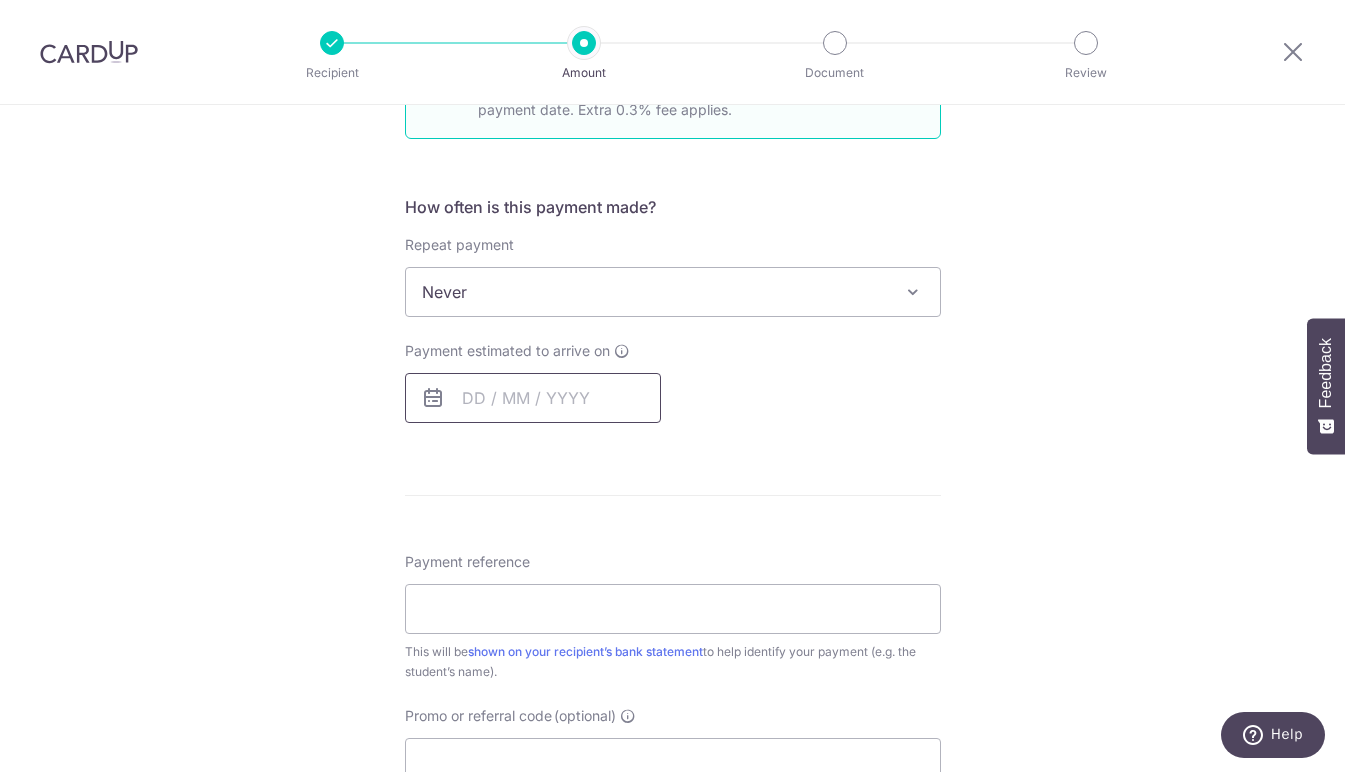 click at bounding box center [533, 398] 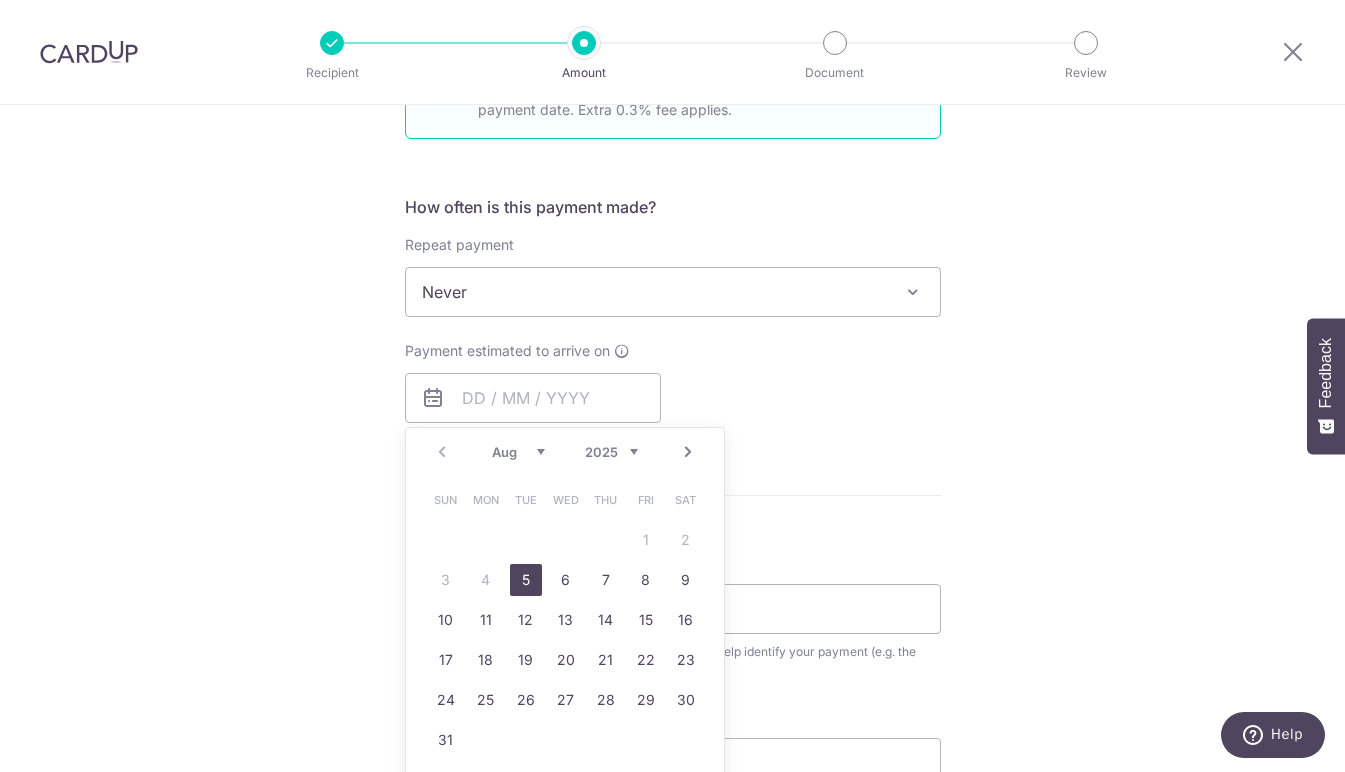 click on "5" at bounding box center [526, 580] 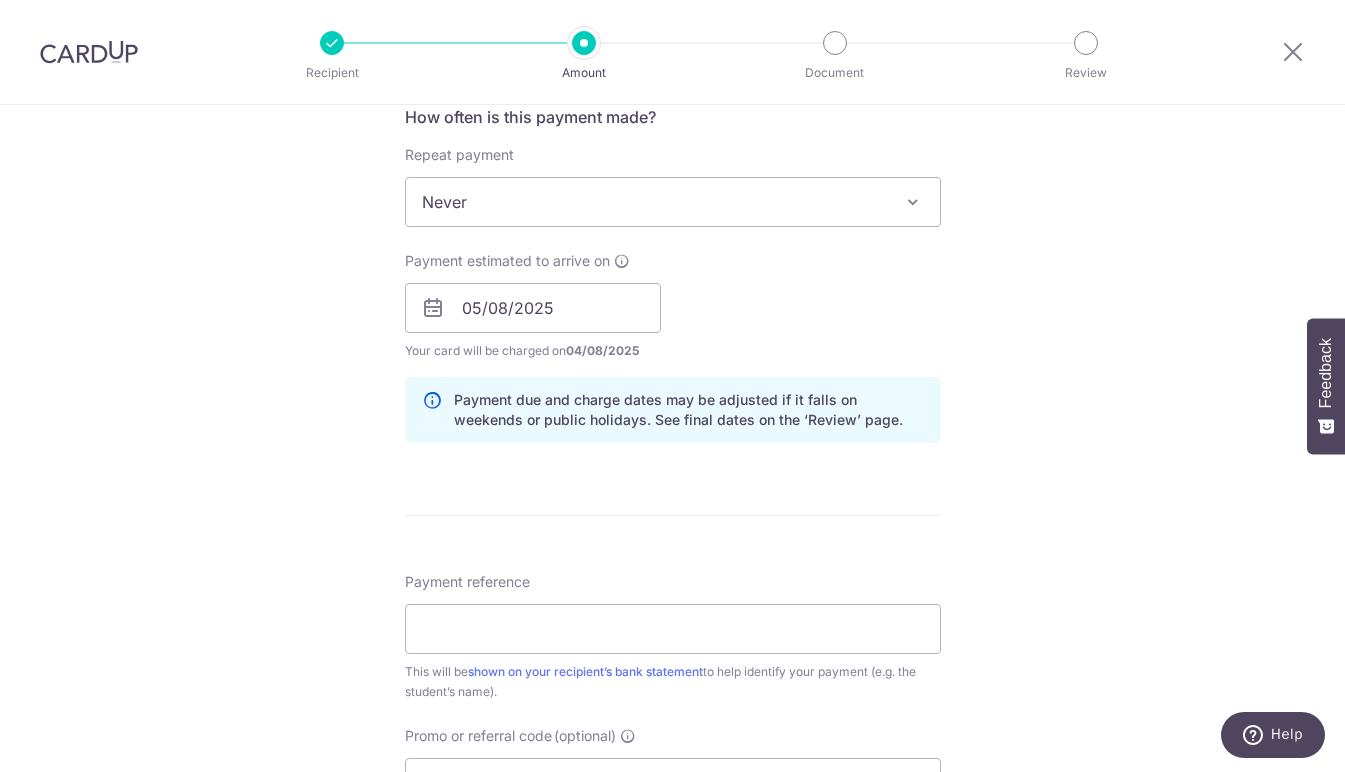 scroll, scrollTop: 792, scrollLeft: 0, axis: vertical 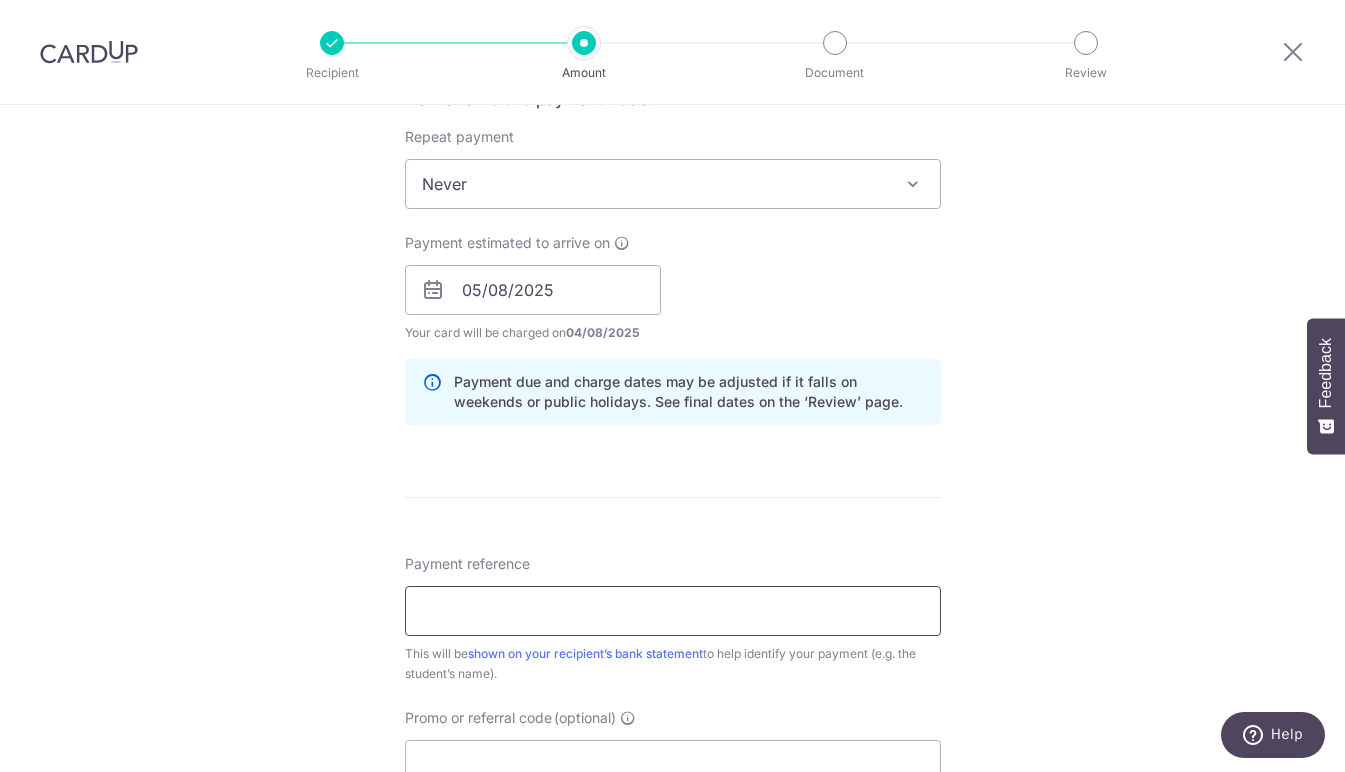 click on "Payment reference" at bounding box center (673, 611) 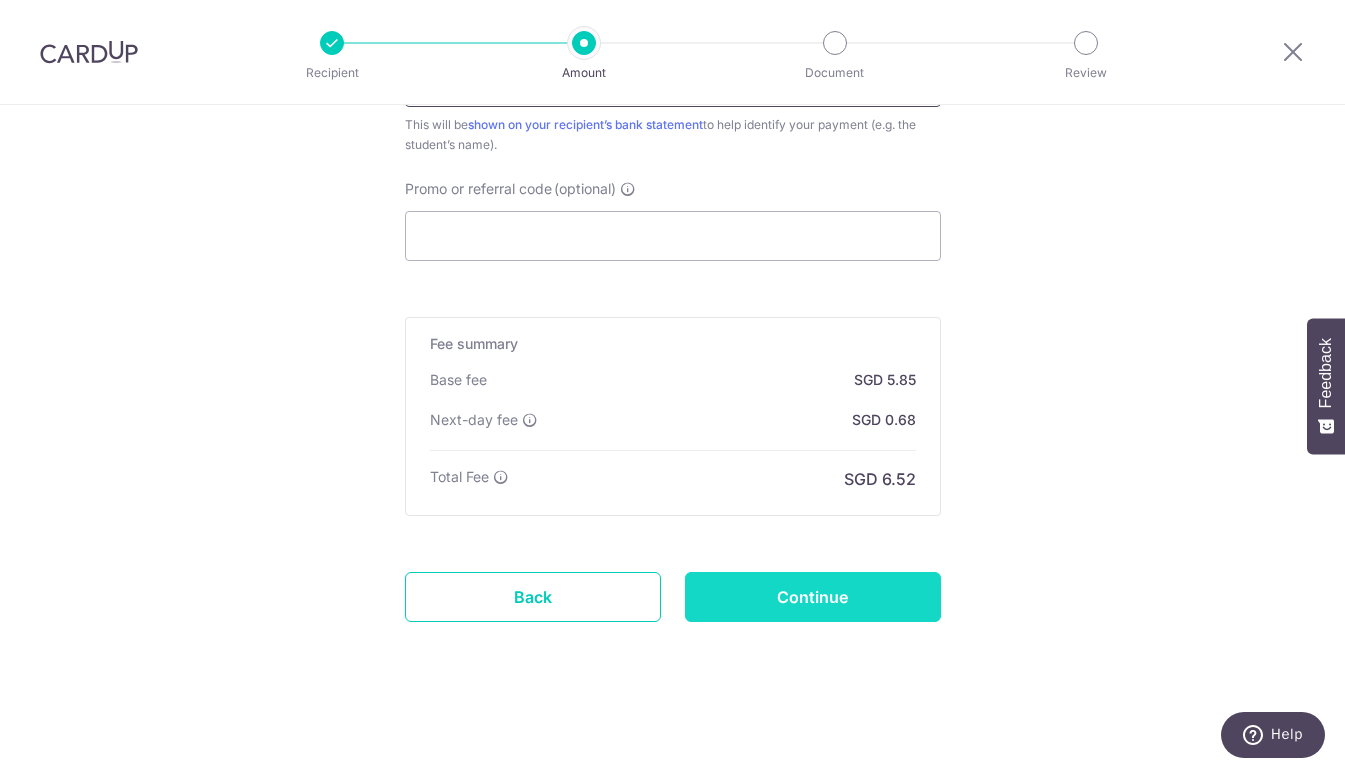 scroll, scrollTop: 1321, scrollLeft: 0, axis: vertical 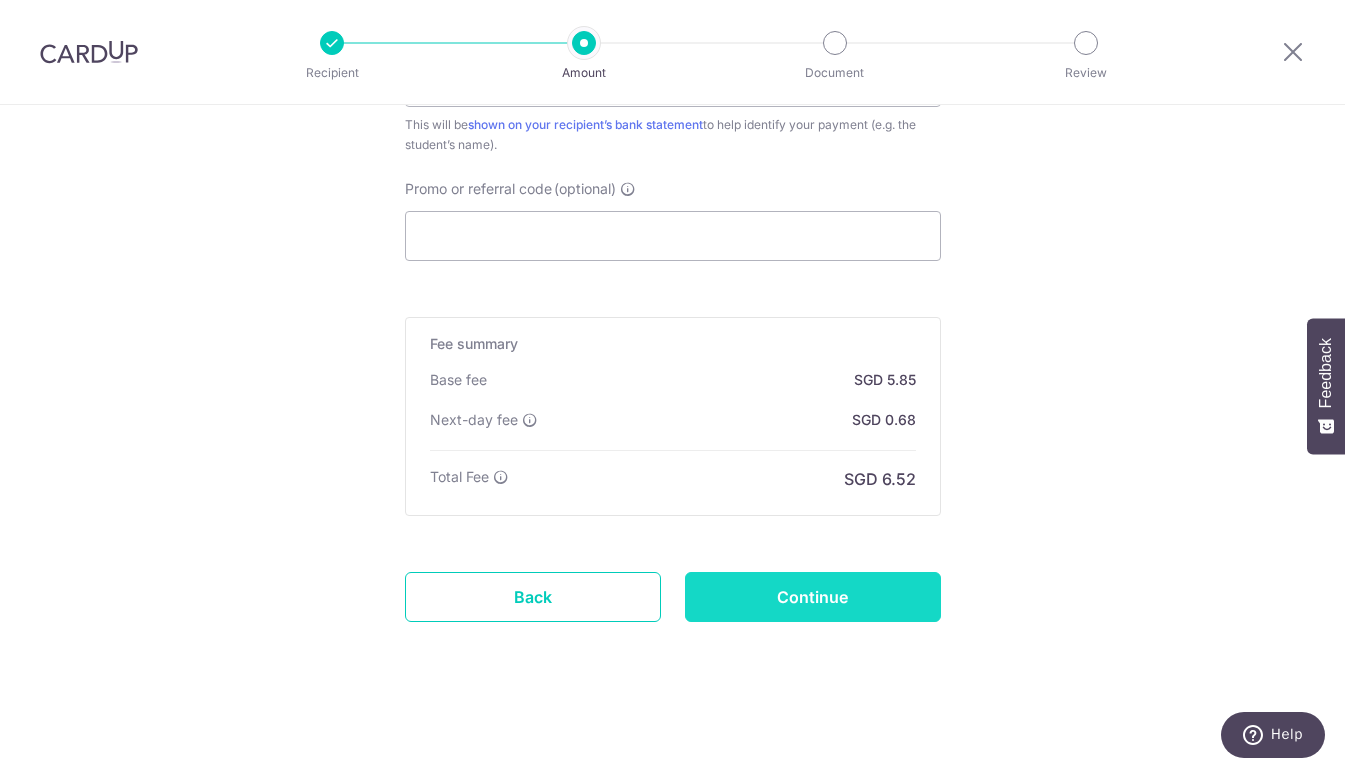 click on "Continue" at bounding box center [813, 597] 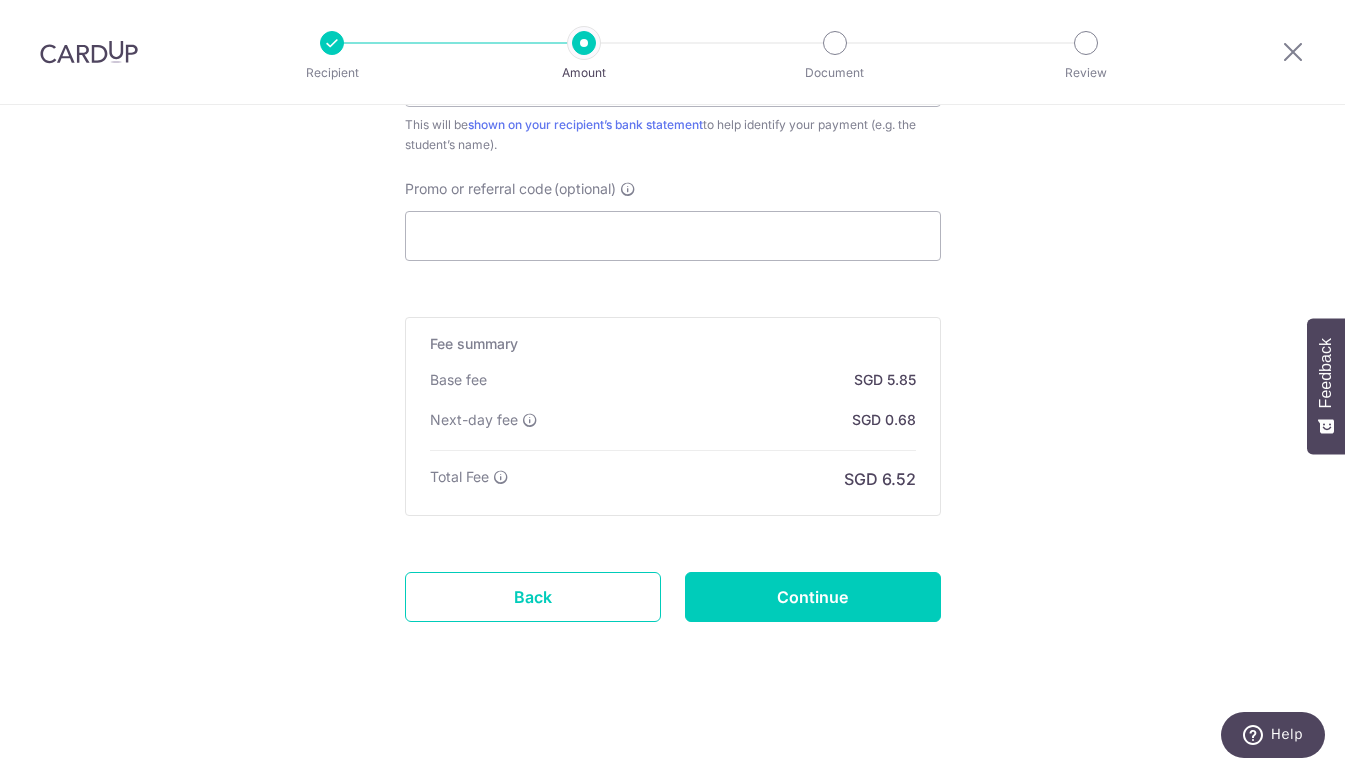 type on "Create Schedule" 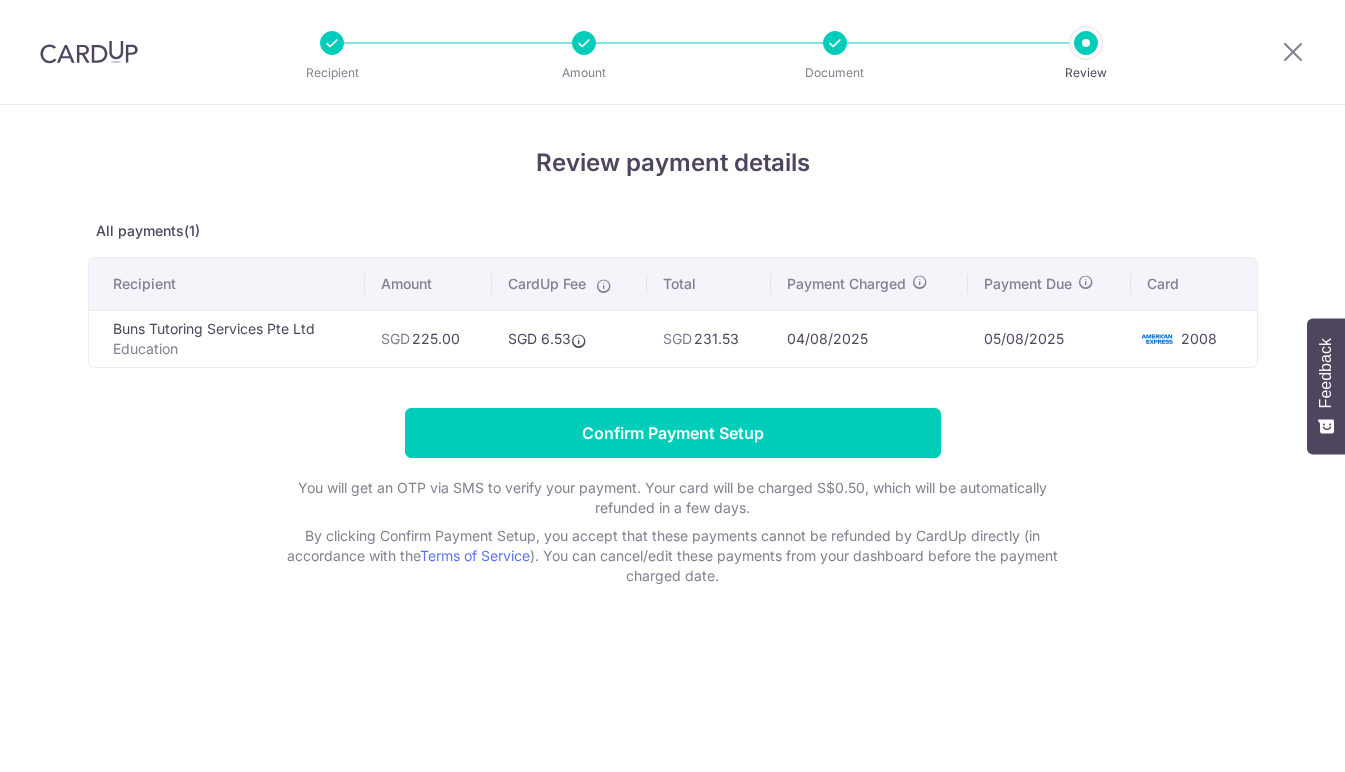 scroll, scrollTop: 0, scrollLeft: 0, axis: both 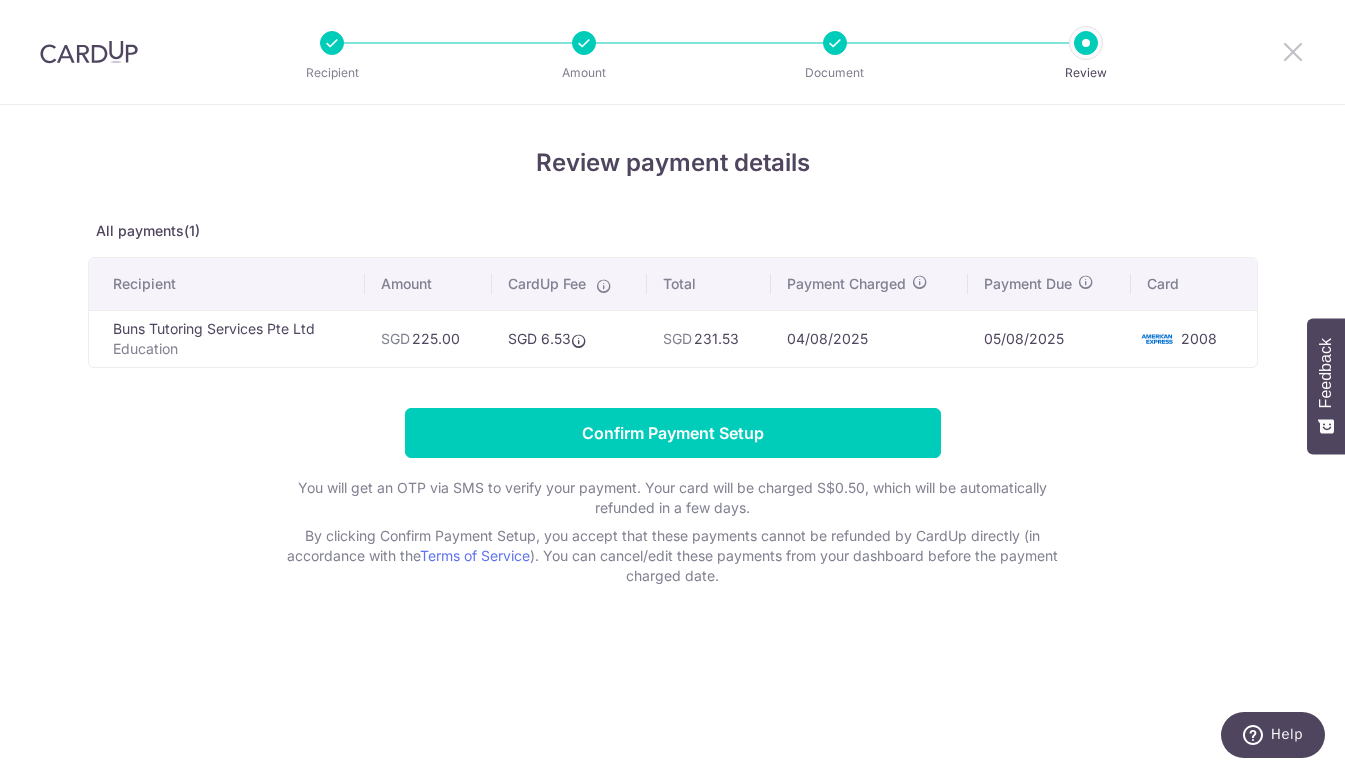 click at bounding box center [1293, 51] 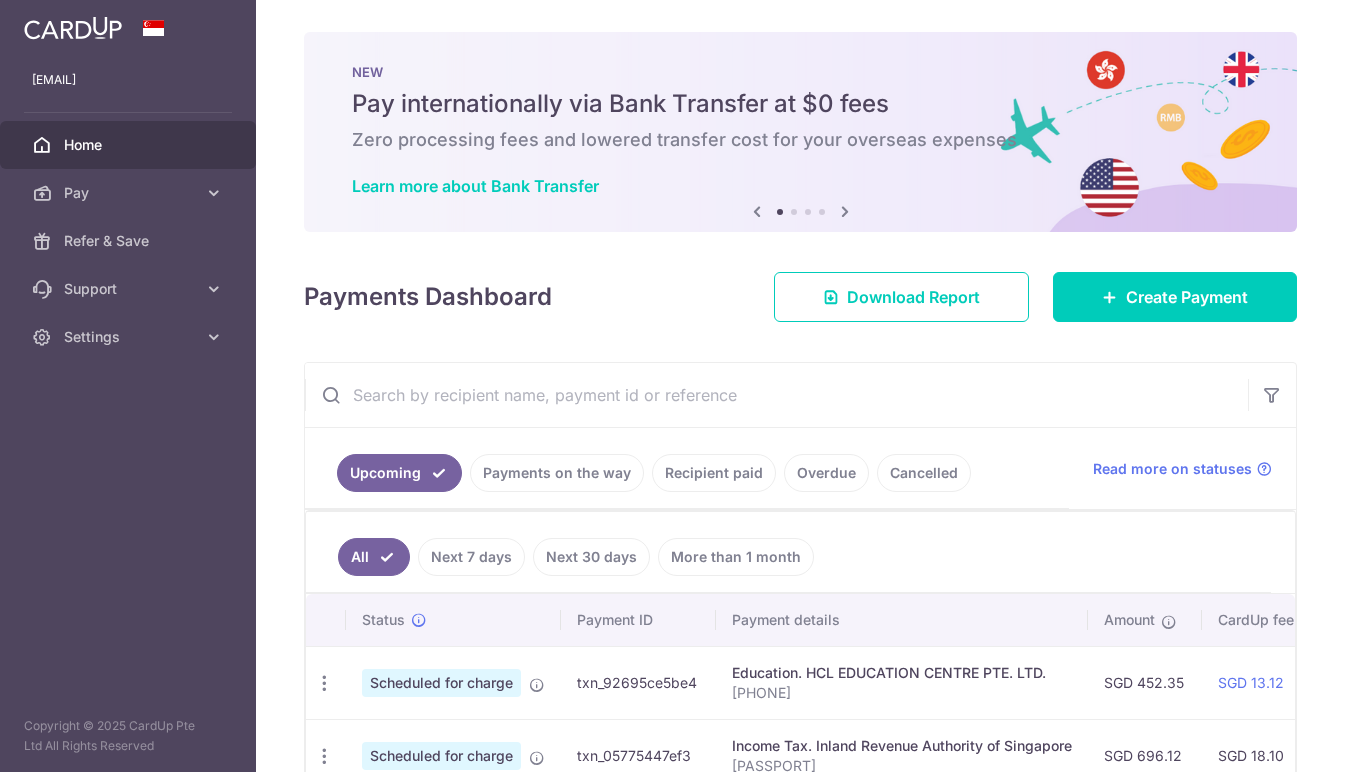scroll, scrollTop: 0, scrollLeft: 0, axis: both 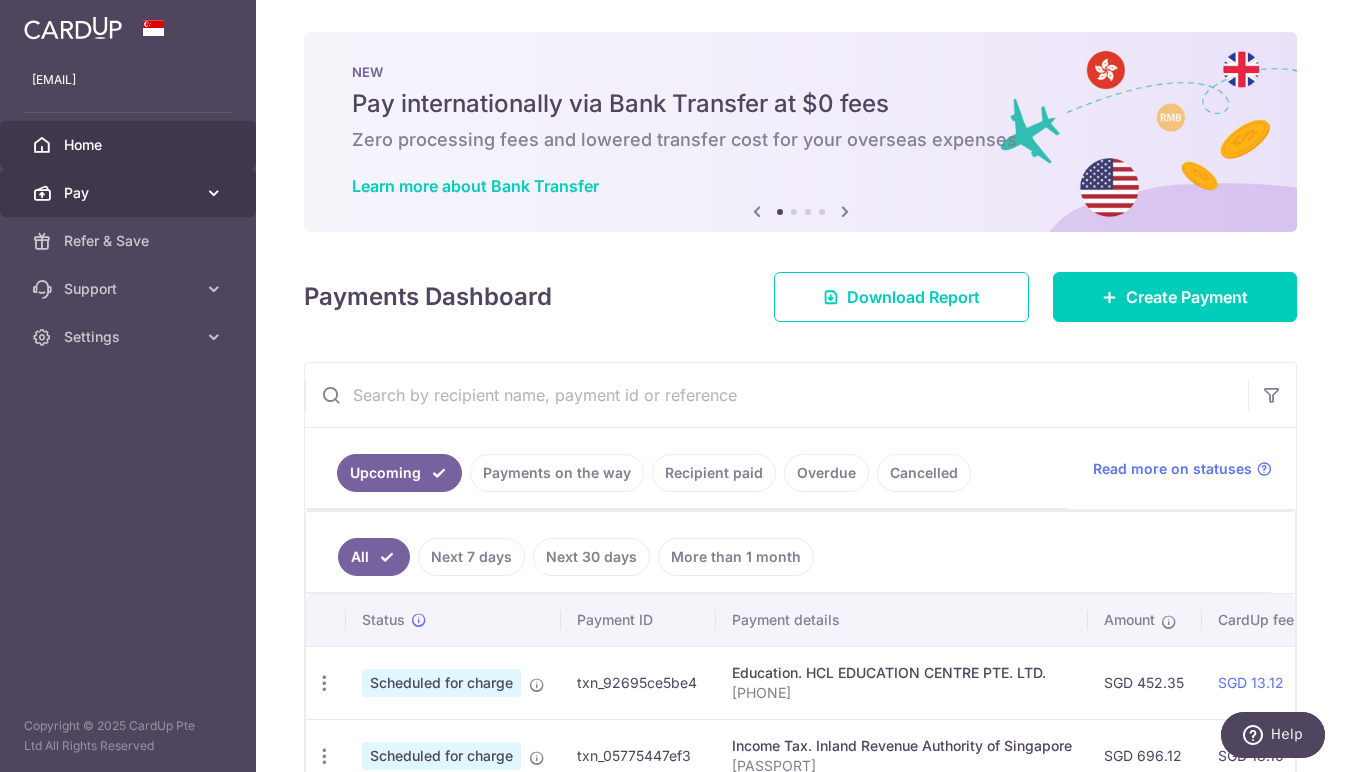 click at bounding box center (214, 193) 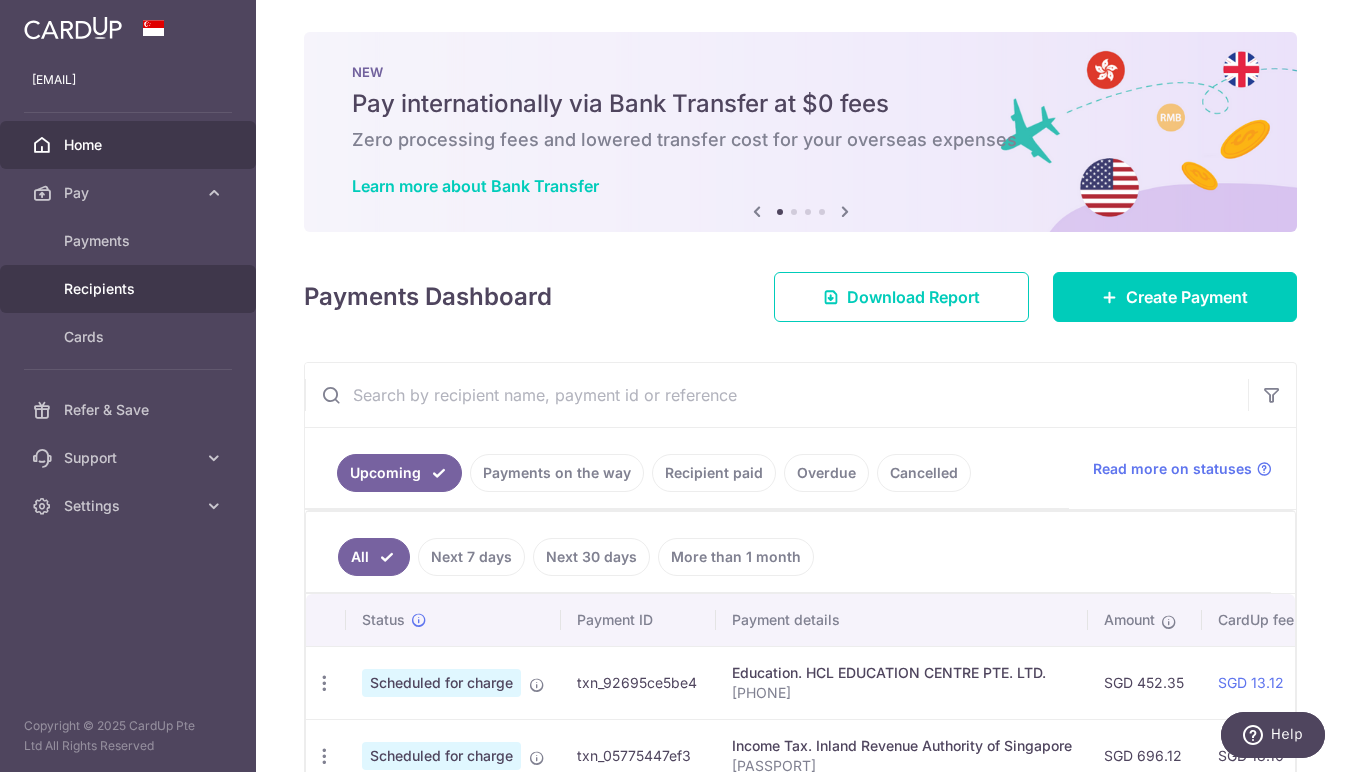 click on "Recipients" at bounding box center [130, 289] 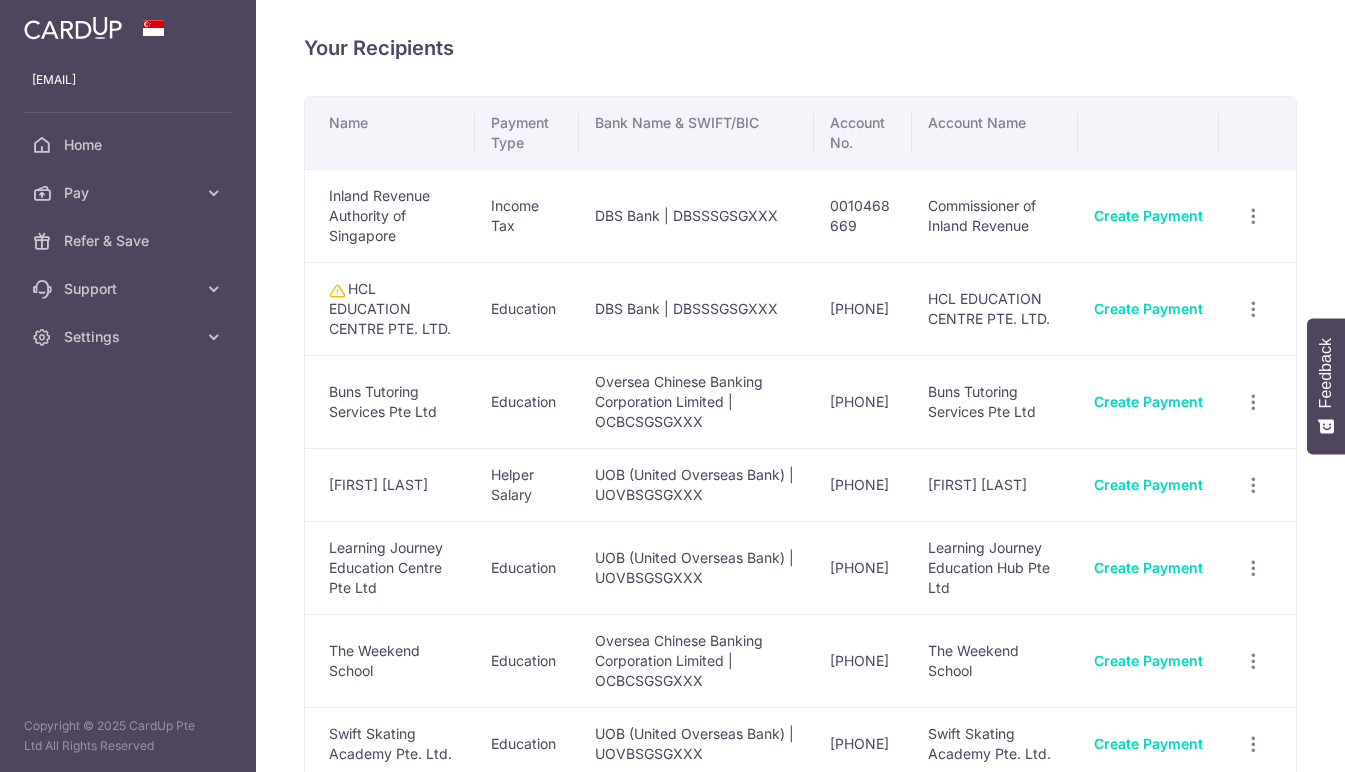 scroll, scrollTop: 0, scrollLeft: 0, axis: both 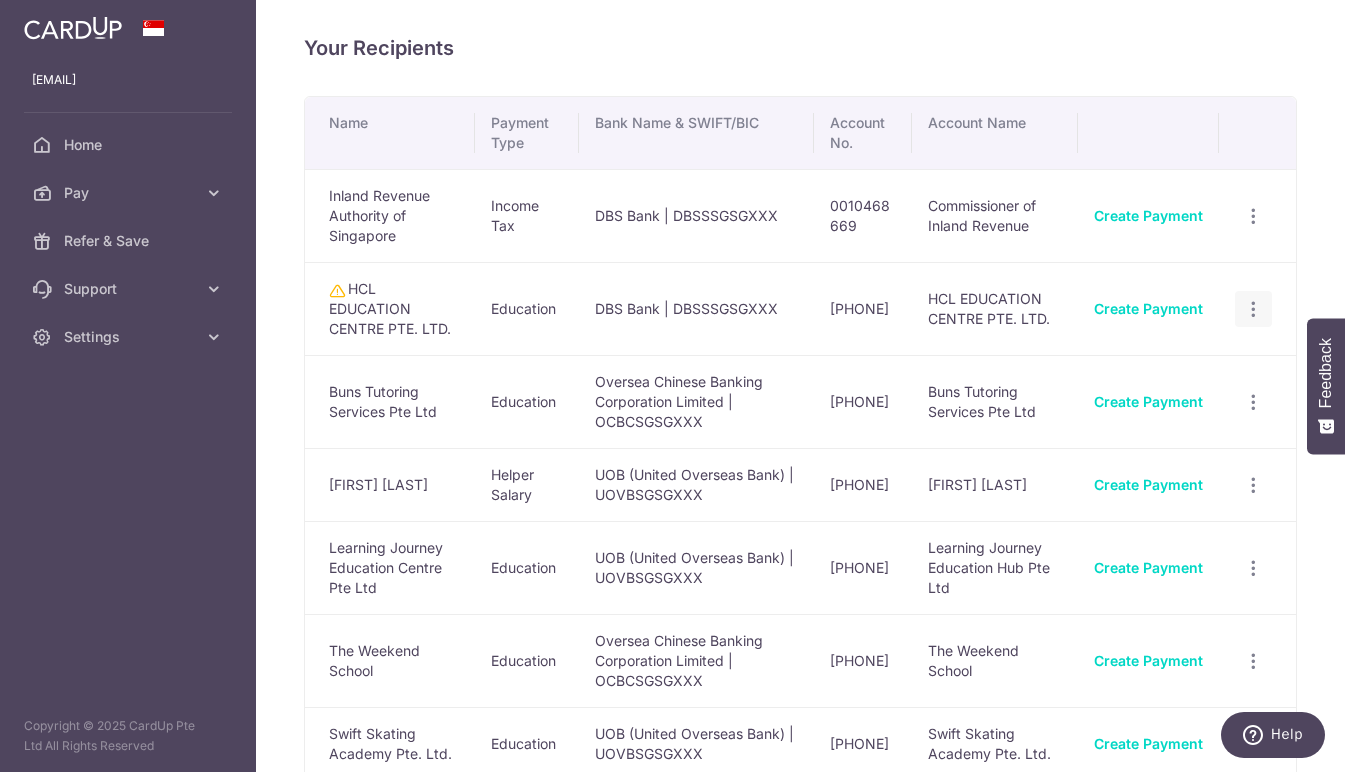 click at bounding box center (1253, 216) 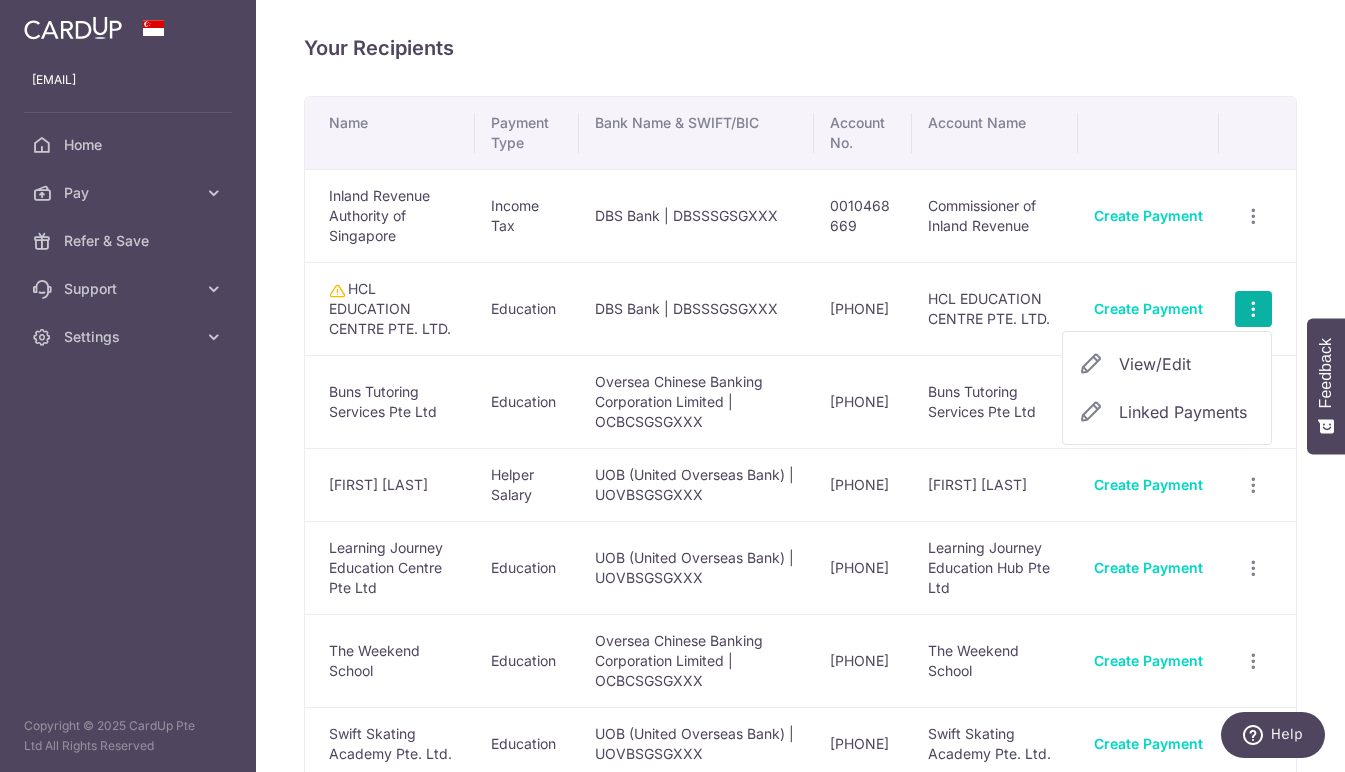 click on "View/Edit" at bounding box center (1187, 364) 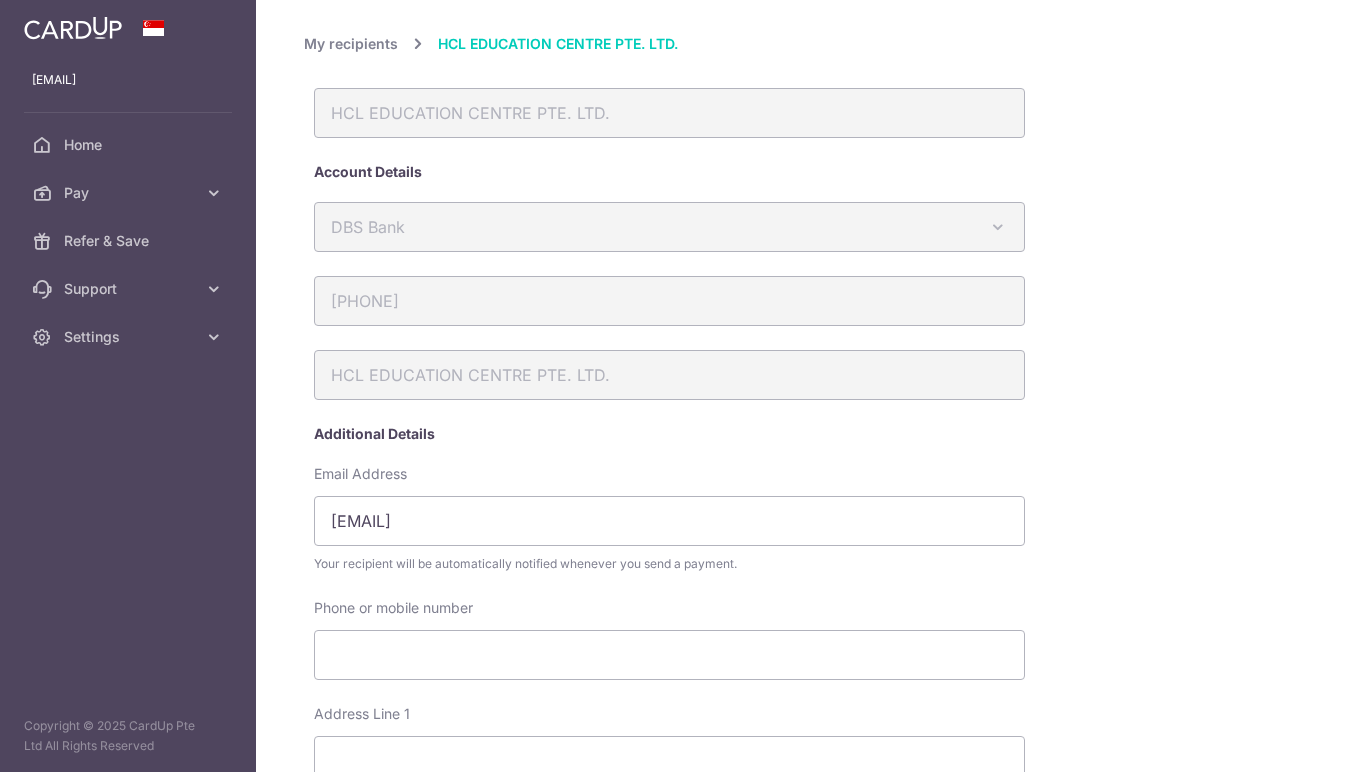 scroll, scrollTop: 0, scrollLeft: 0, axis: both 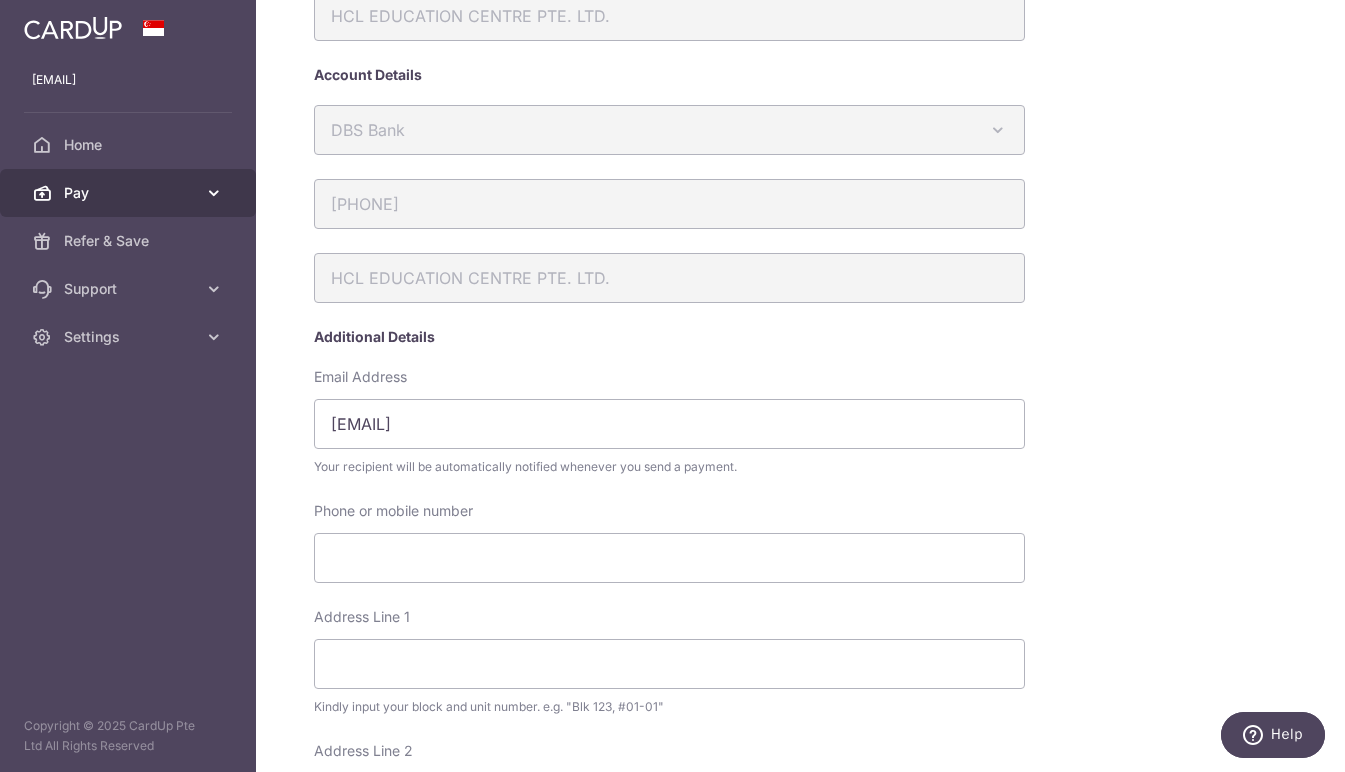 click on "Pay" at bounding box center (130, 193) 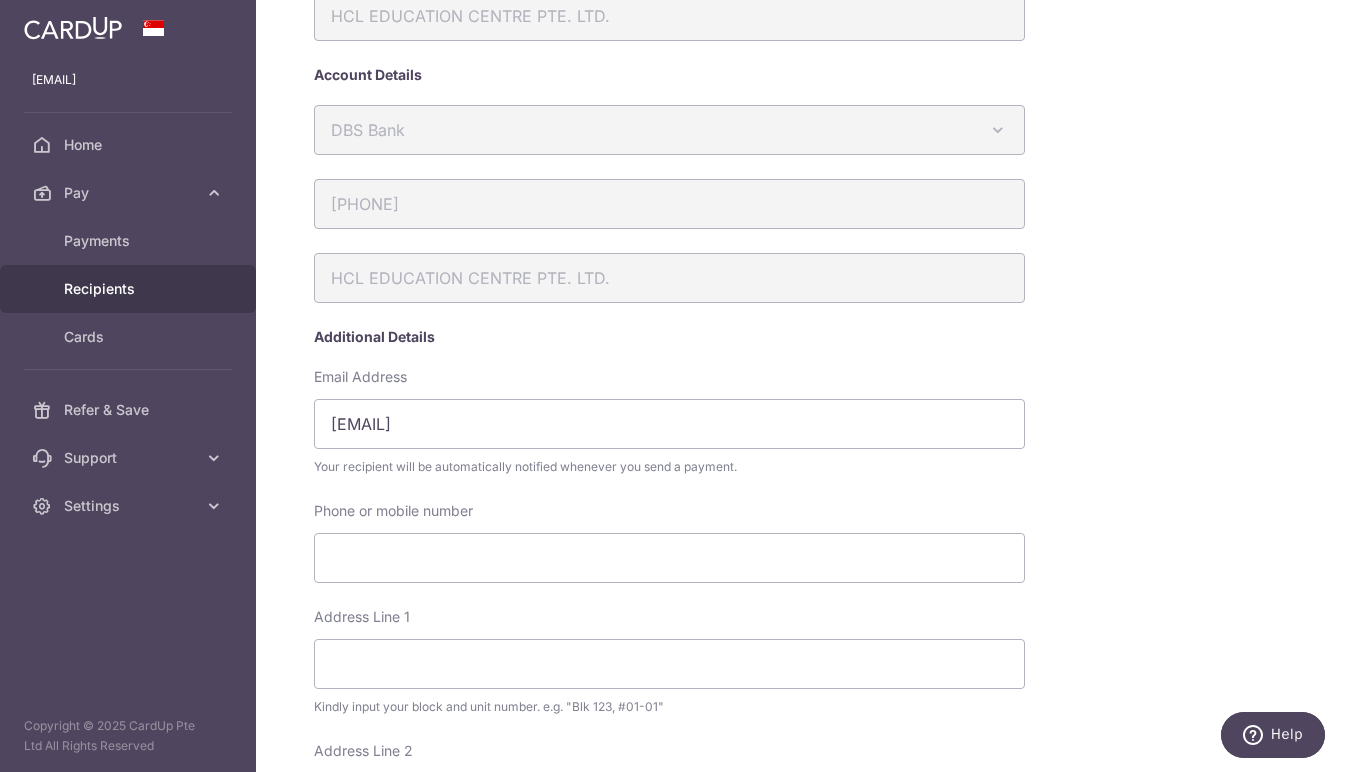 click on "Recipients" at bounding box center [130, 289] 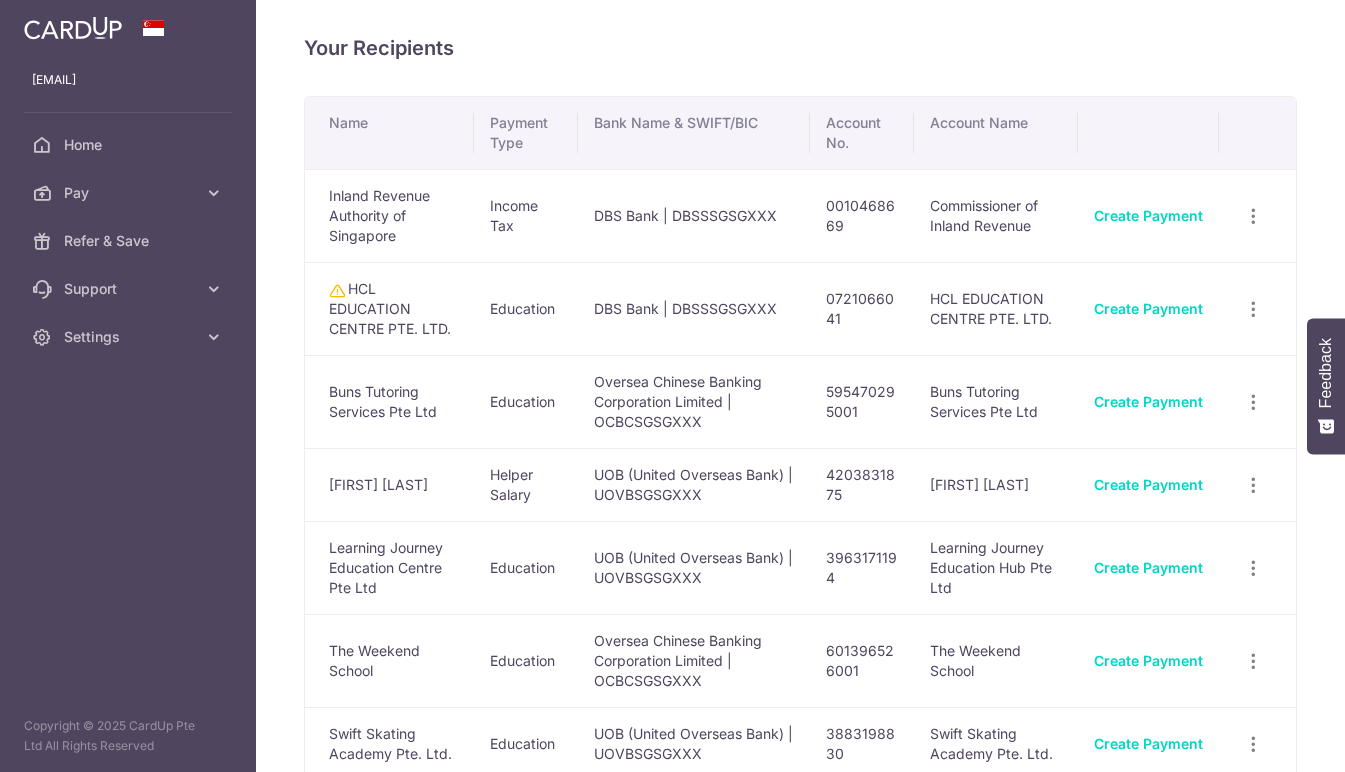 scroll, scrollTop: 0, scrollLeft: 0, axis: both 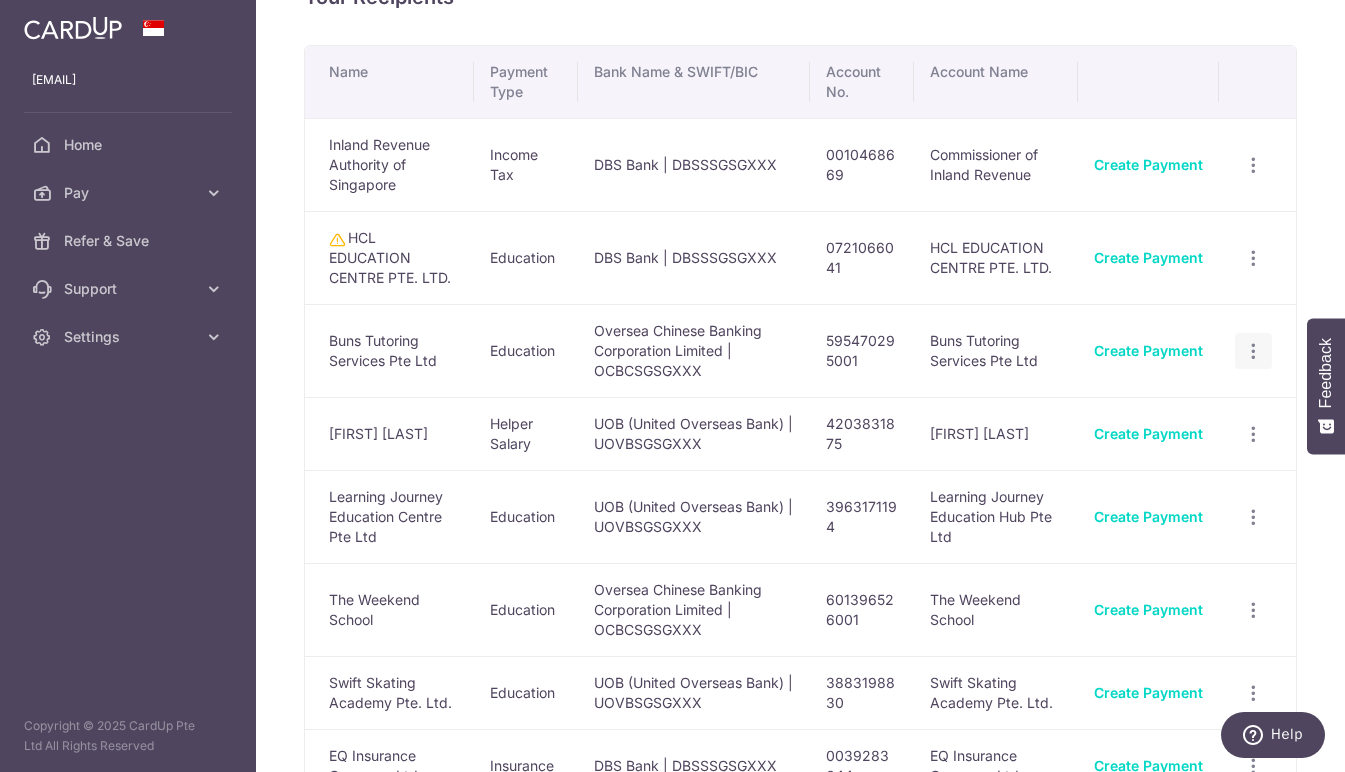 click at bounding box center [1253, 165] 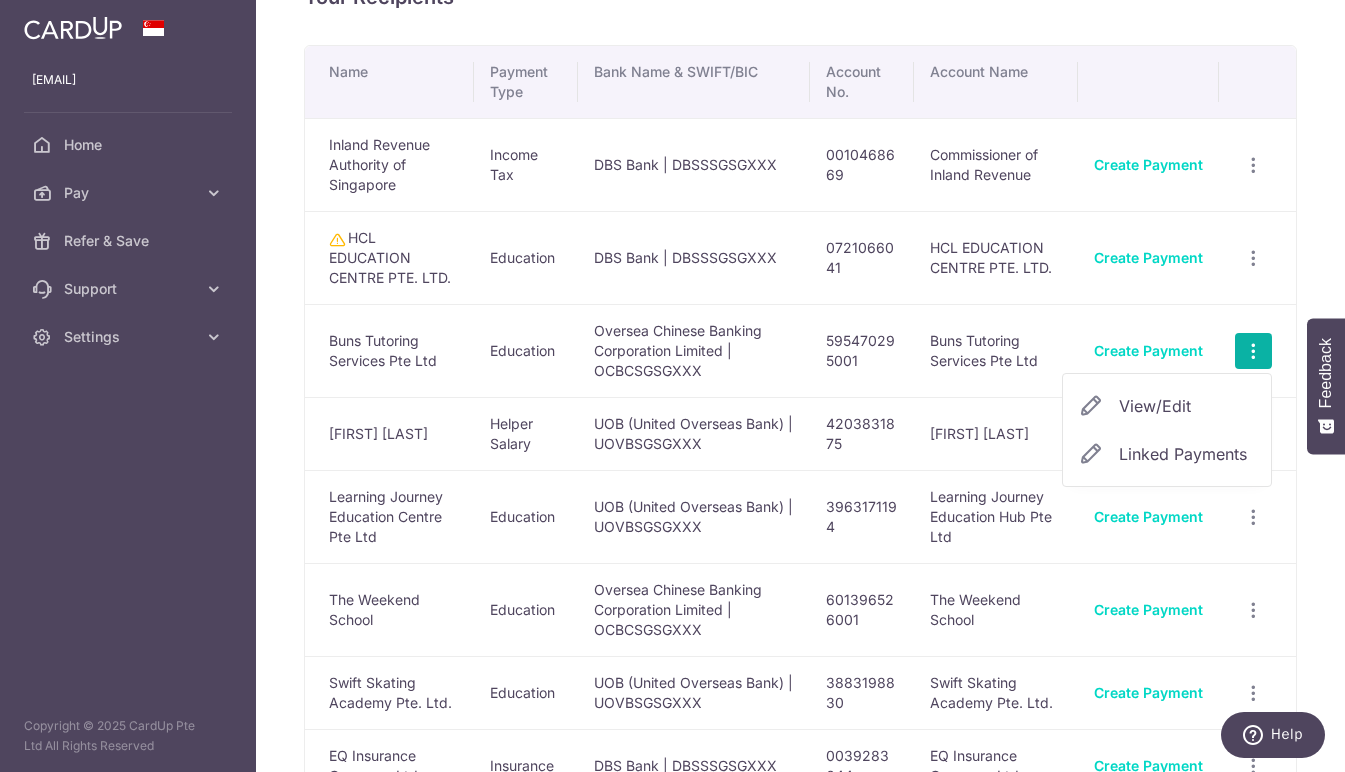 click on "View/Edit" at bounding box center [1187, 406] 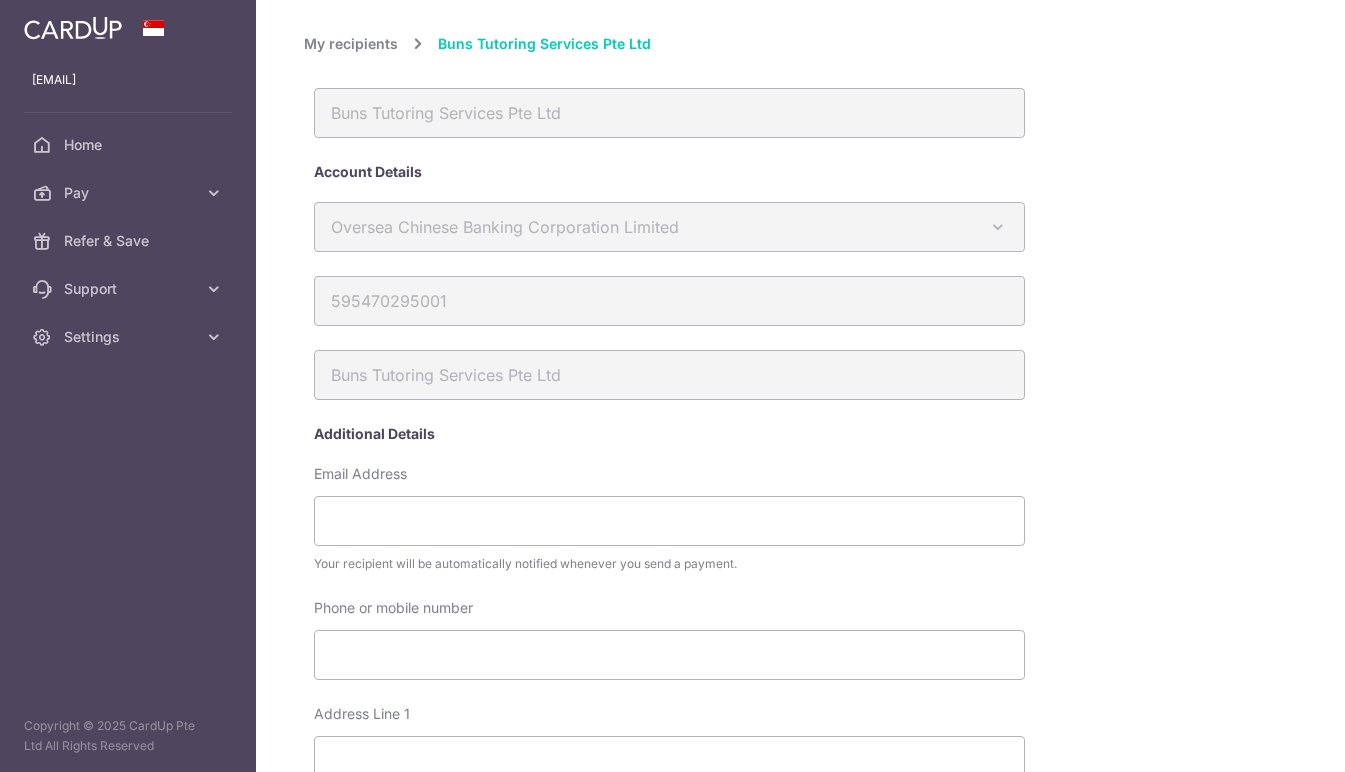 scroll, scrollTop: 120, scrollLeft: 0, axis: vertical 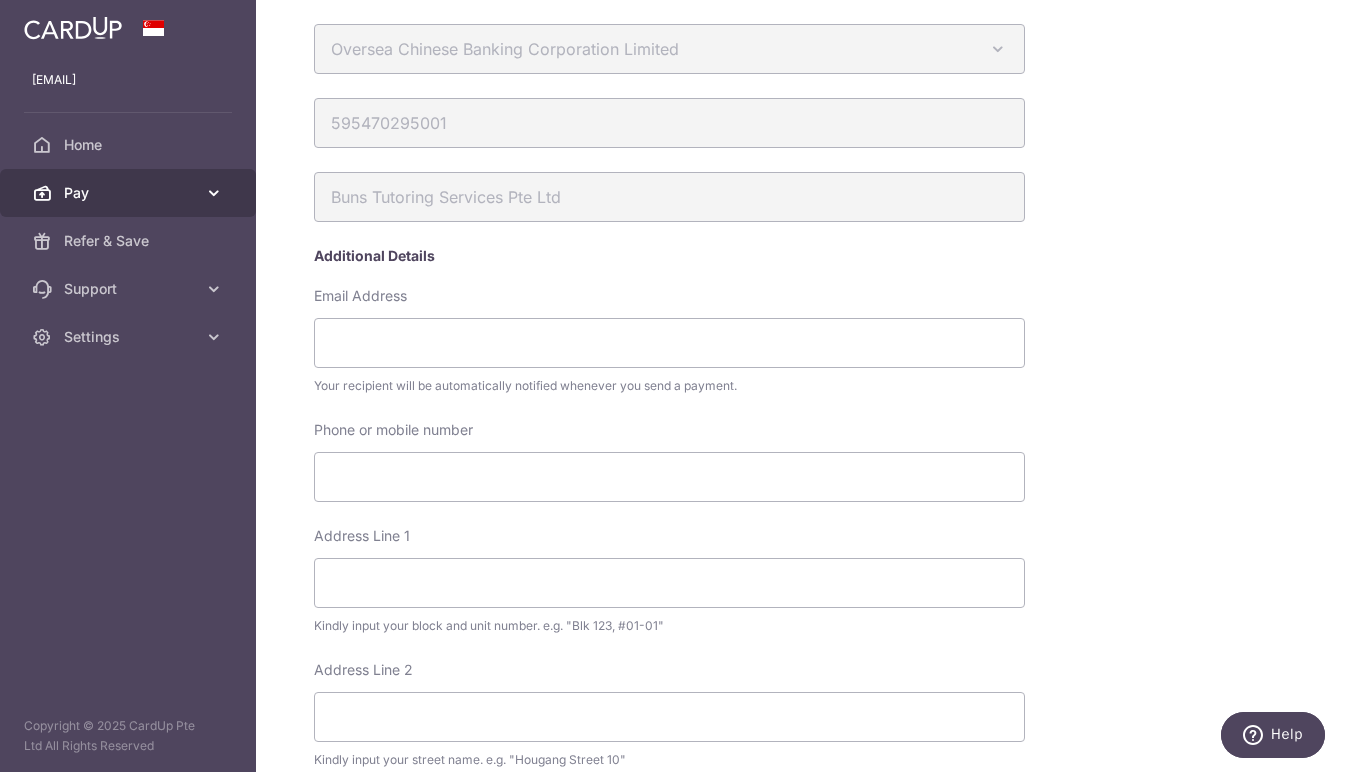 click on "Pay" at bounding box center (130, 193) 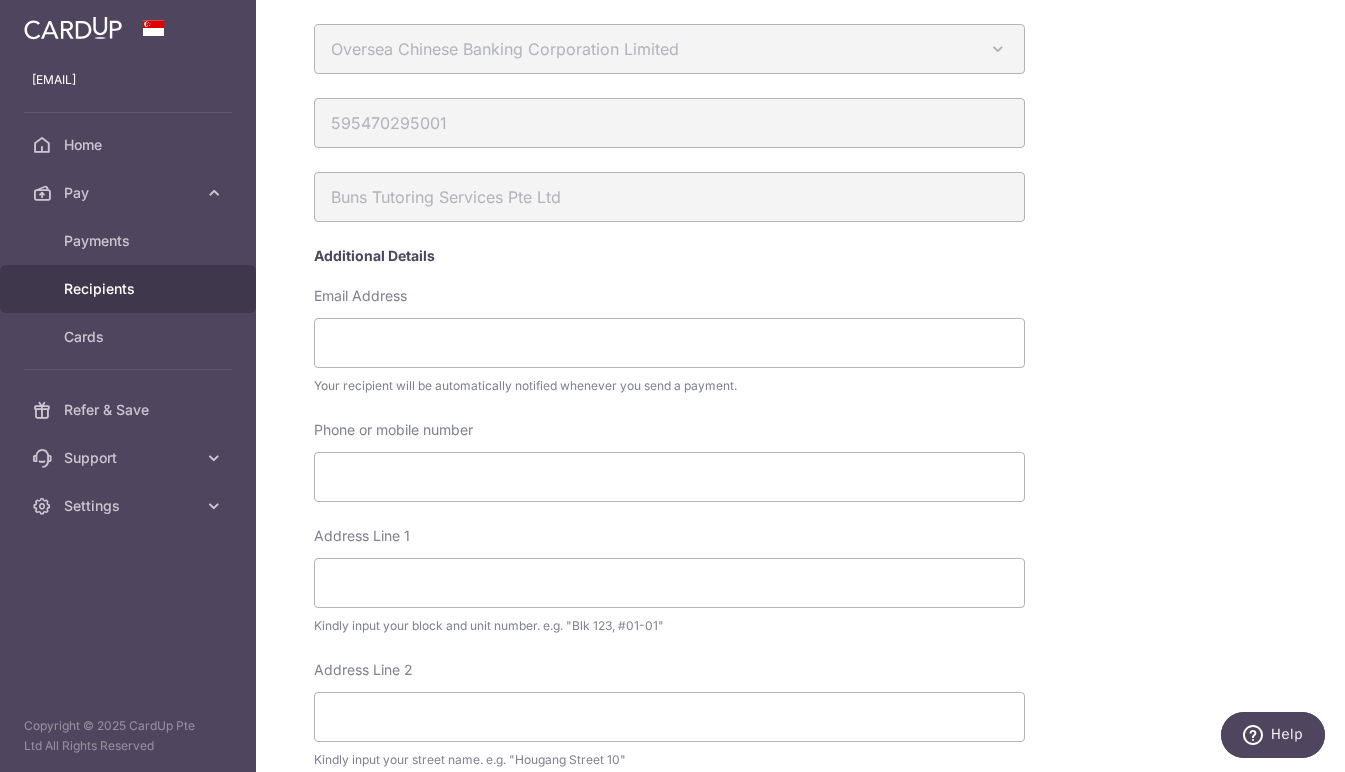 click on "Recipients" at bounding box center [130, 289] 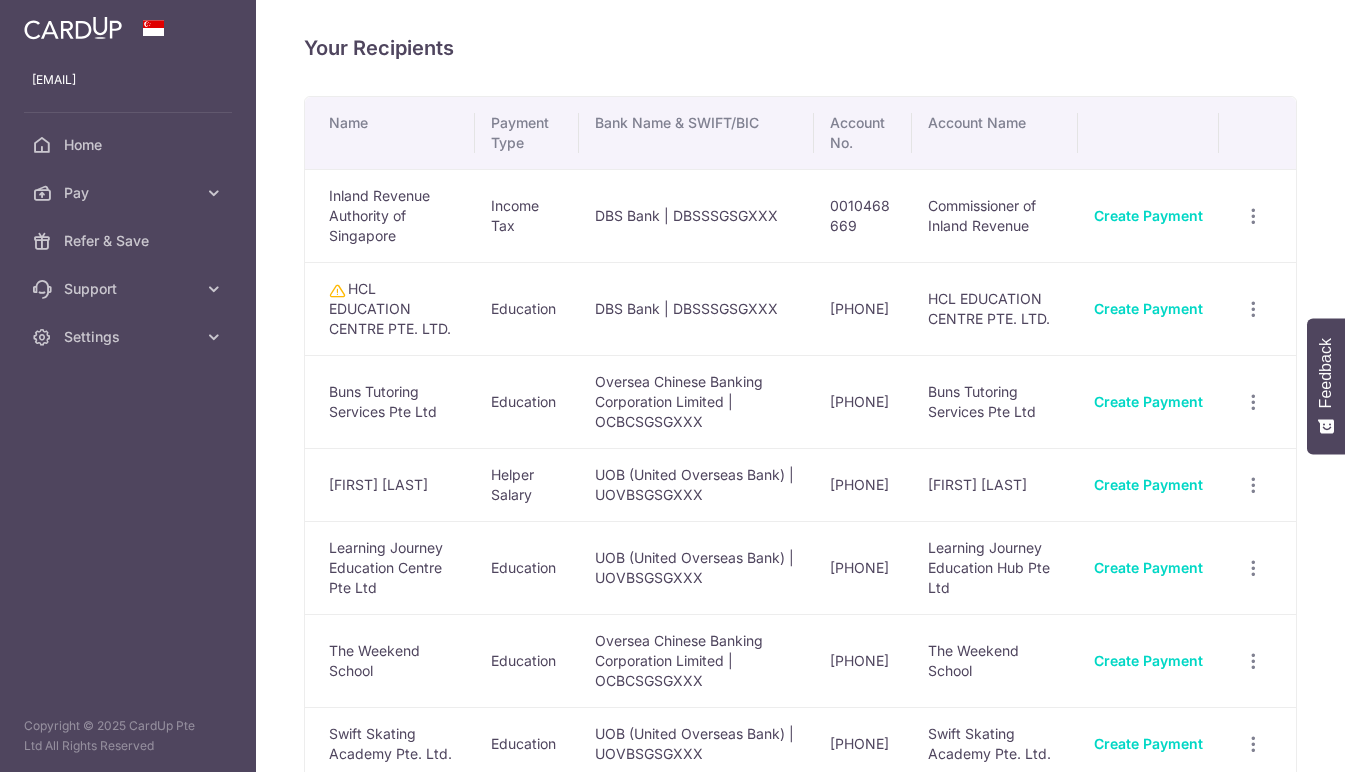 scroll, scrollTop: 0, scrollLeft: 0, axis: both 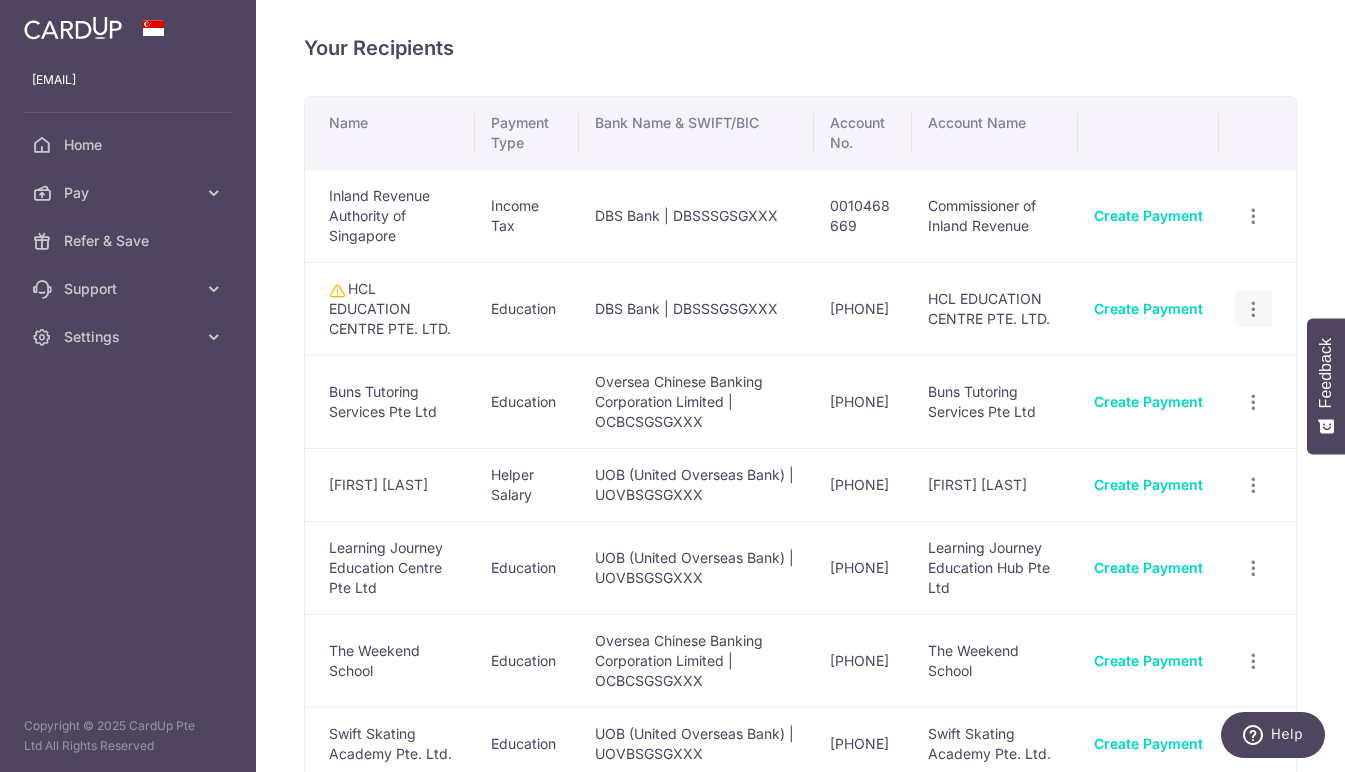 click at bounding box center [1253, 216] 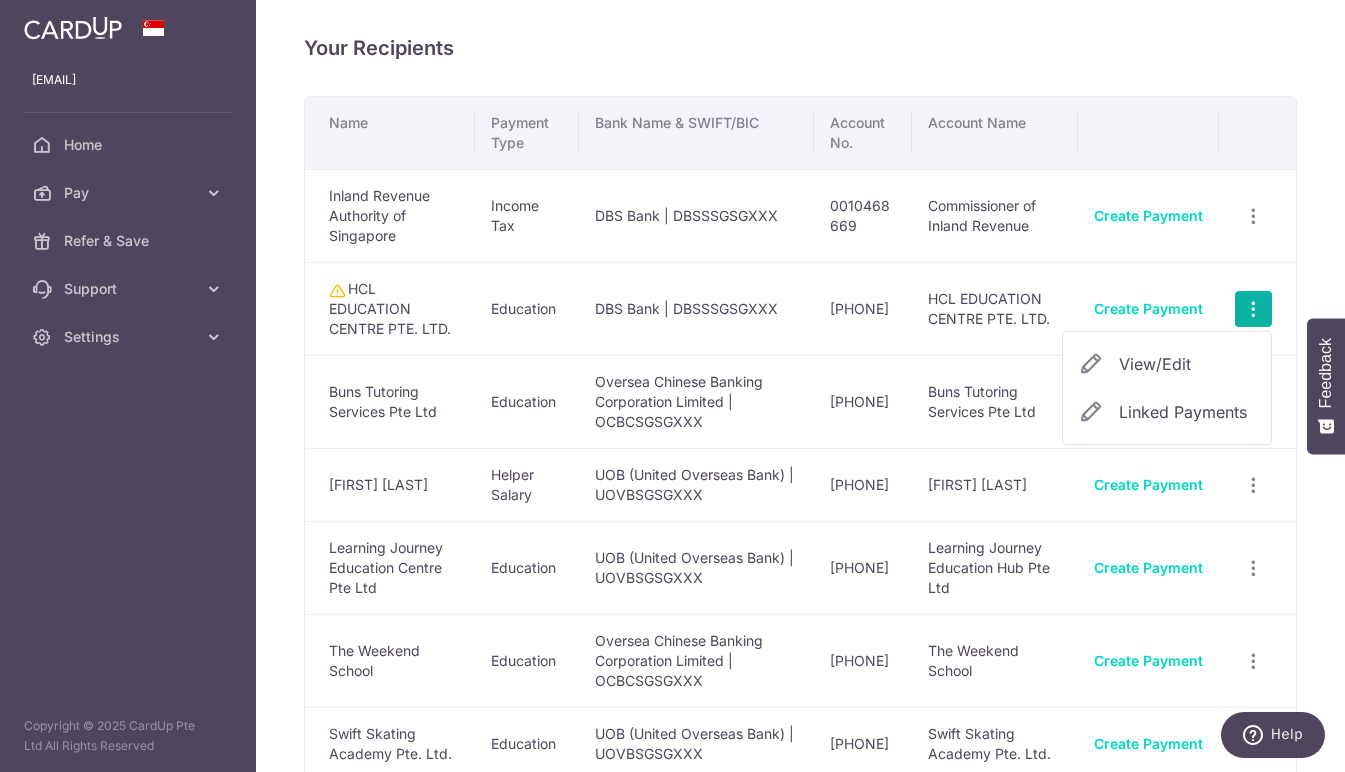 click on "View/Edit" at bounding box center [1187, 364] 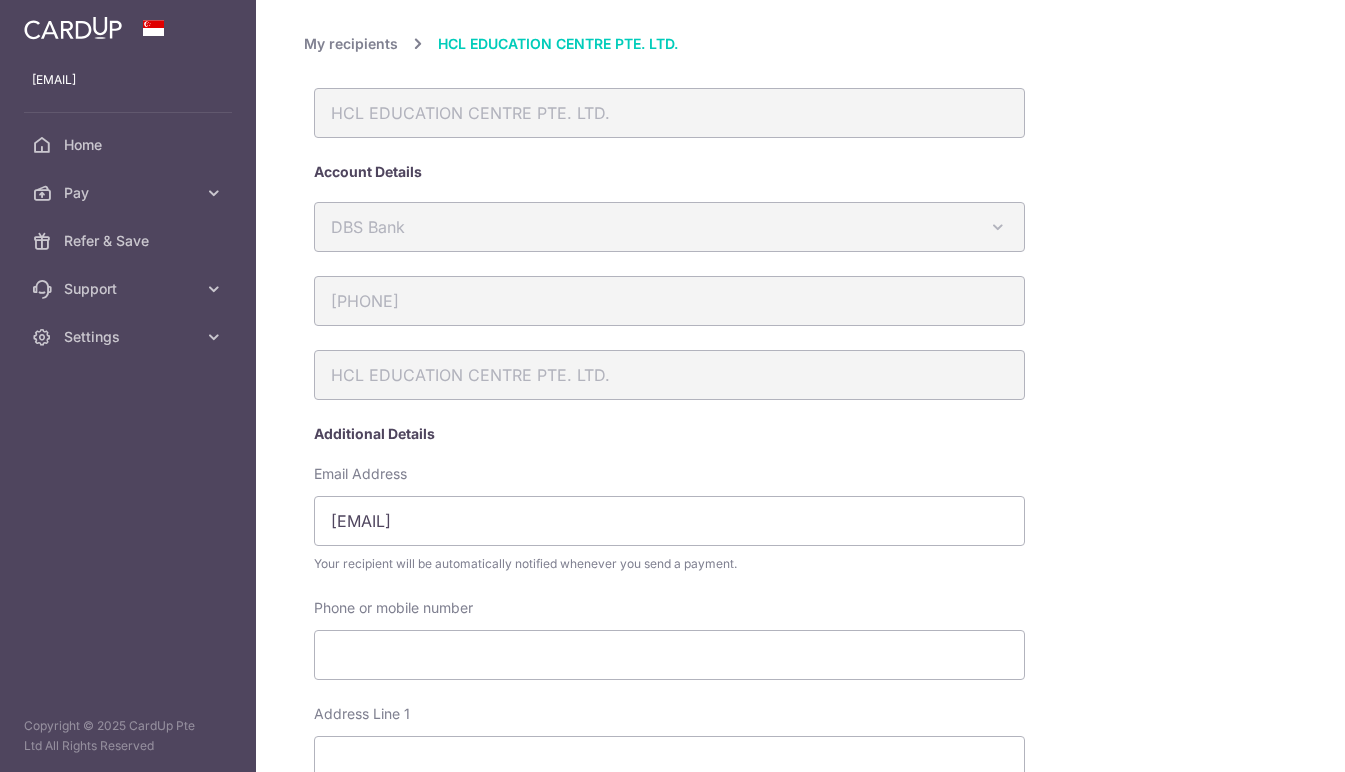 scroll, scrollTop: 0, scrollLeft: 0, axis: both 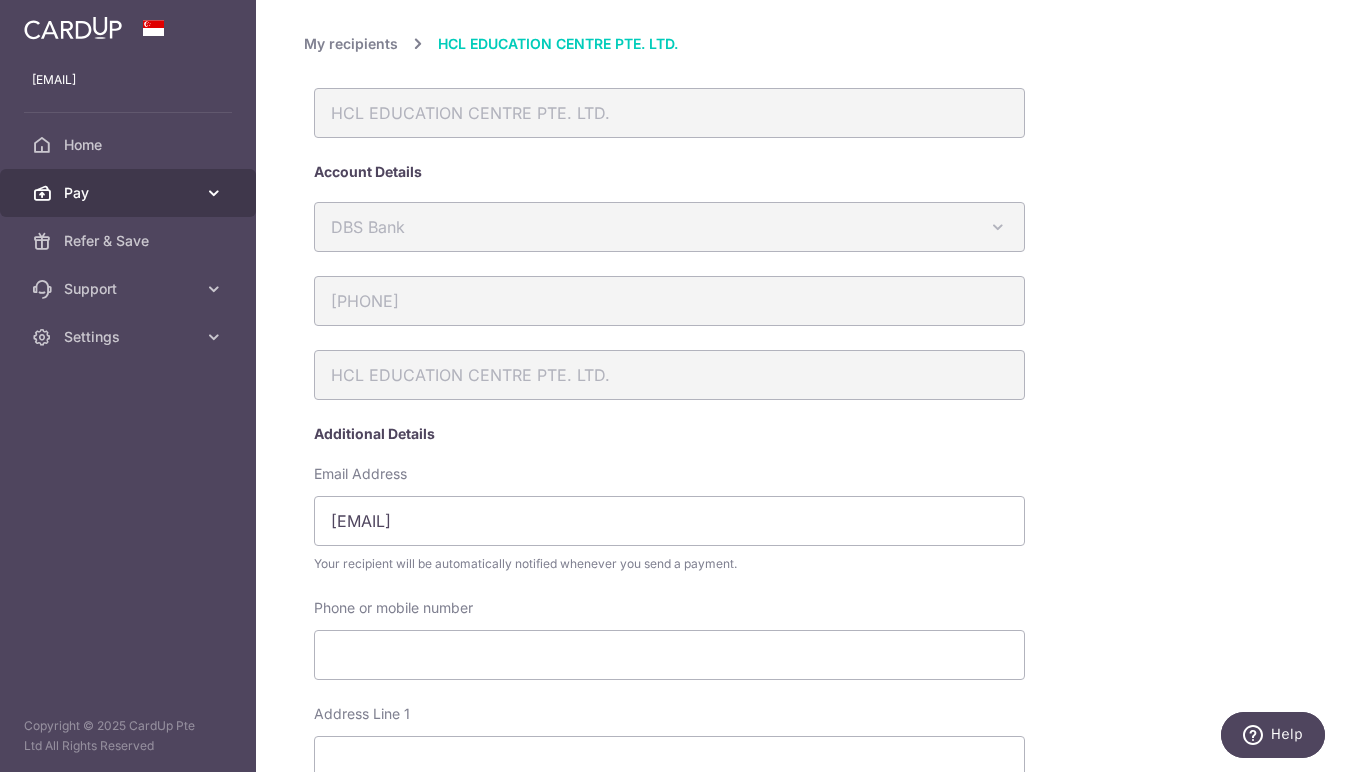 click on "Pay" at bounding box center (128, 193) 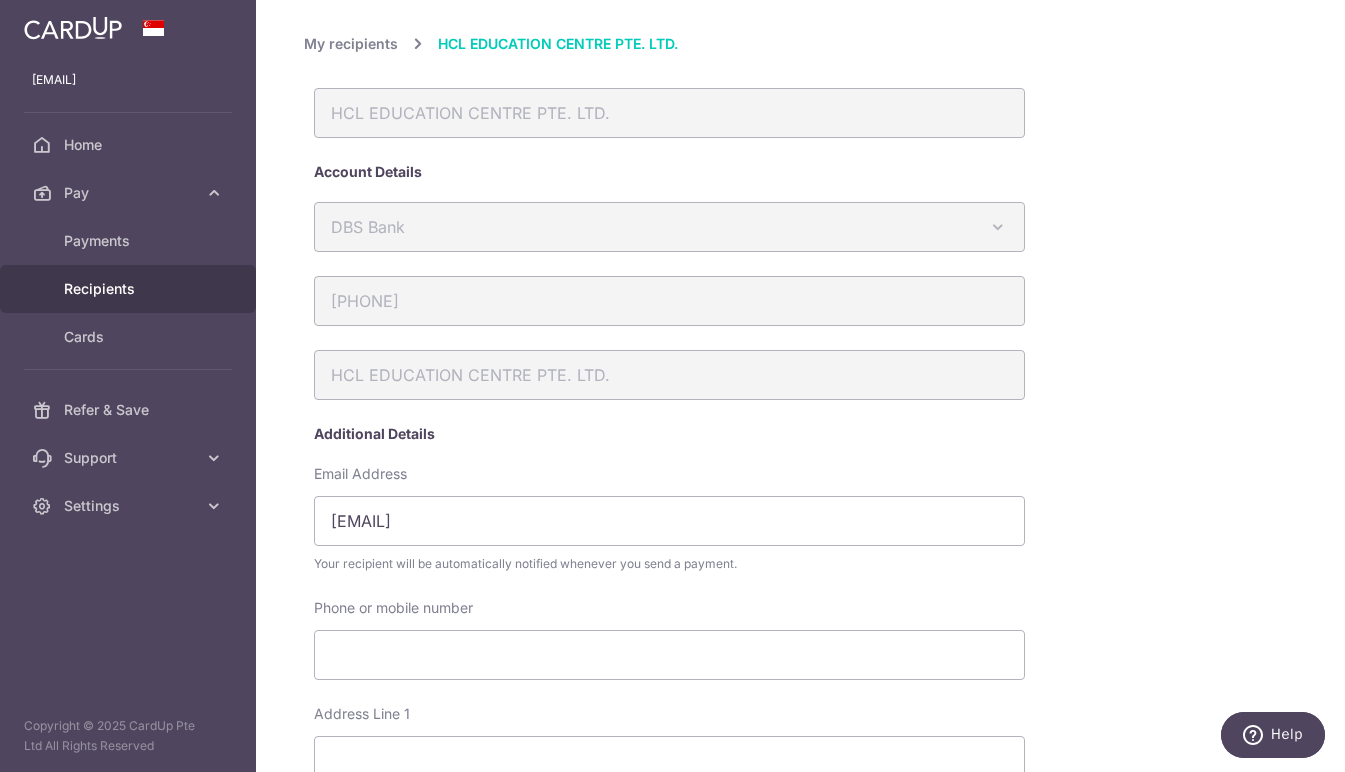 click on "Recipients" at bounding box center [130, 289] 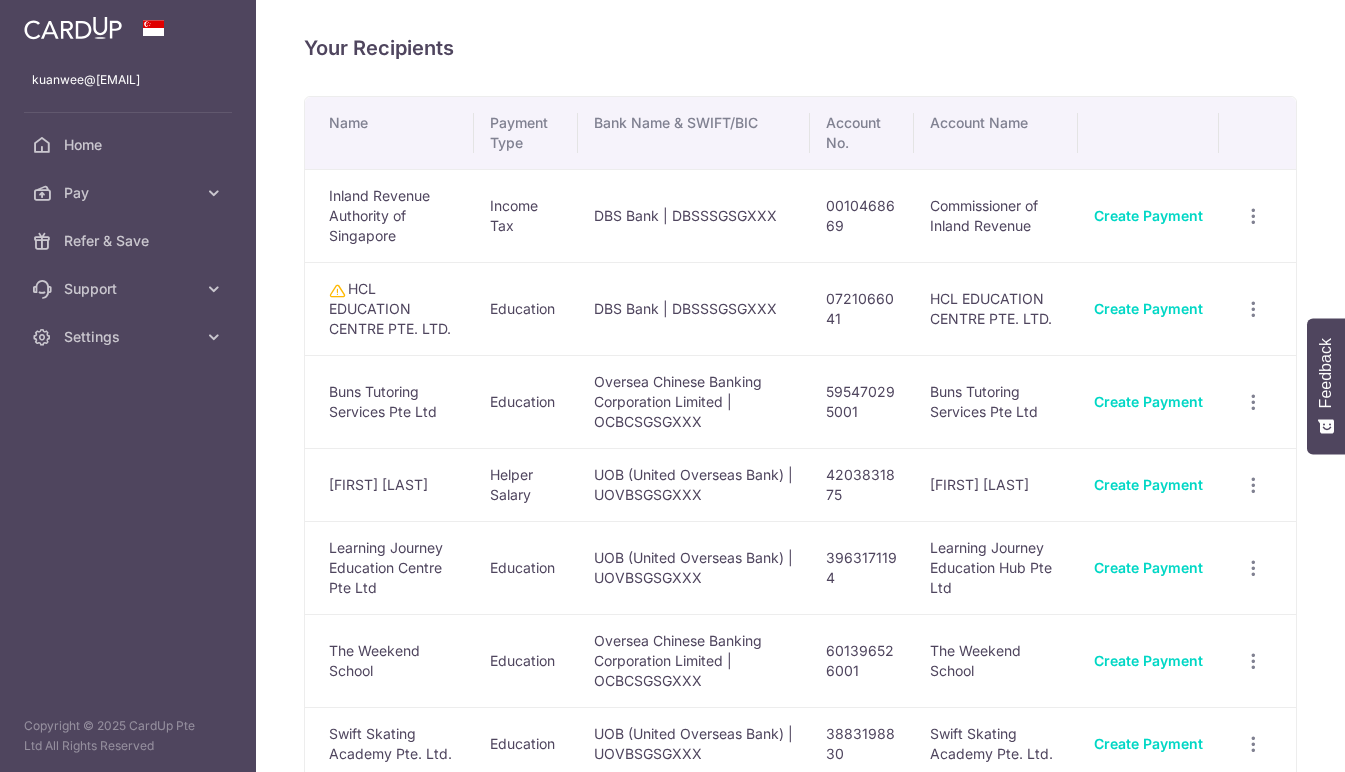 scroll, scrollTop: 0, scrollLeft: 0, axis: both 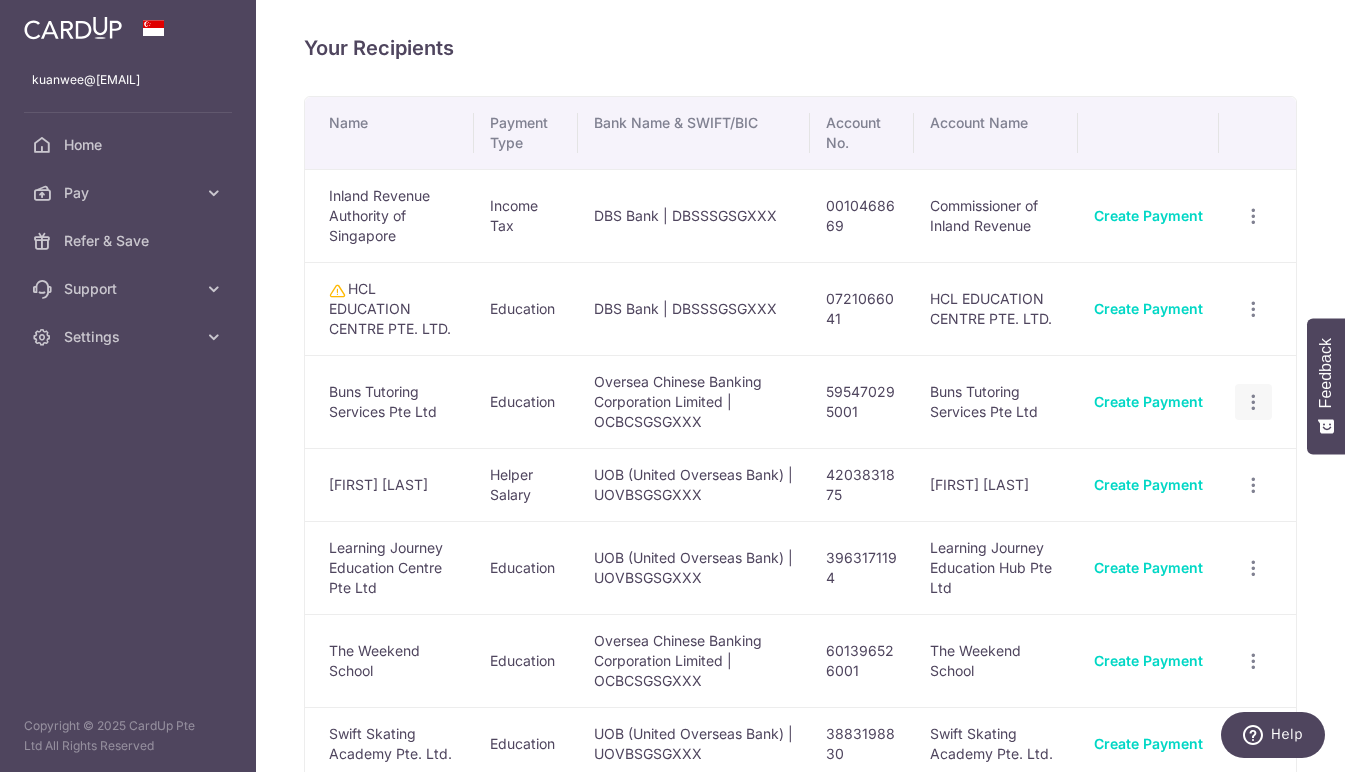 click at bounding box center (1253, 216) 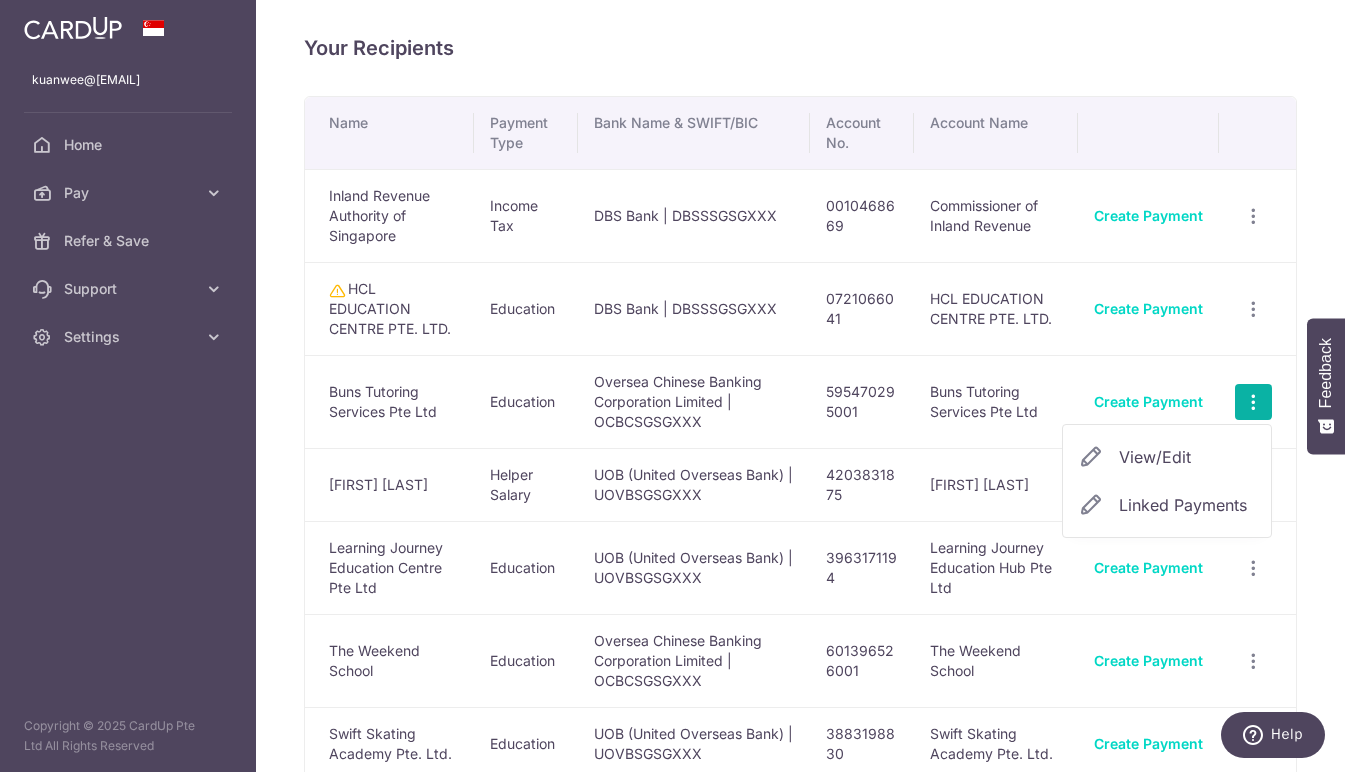 click on "View/Edit" at bounding box center (1187, 457) 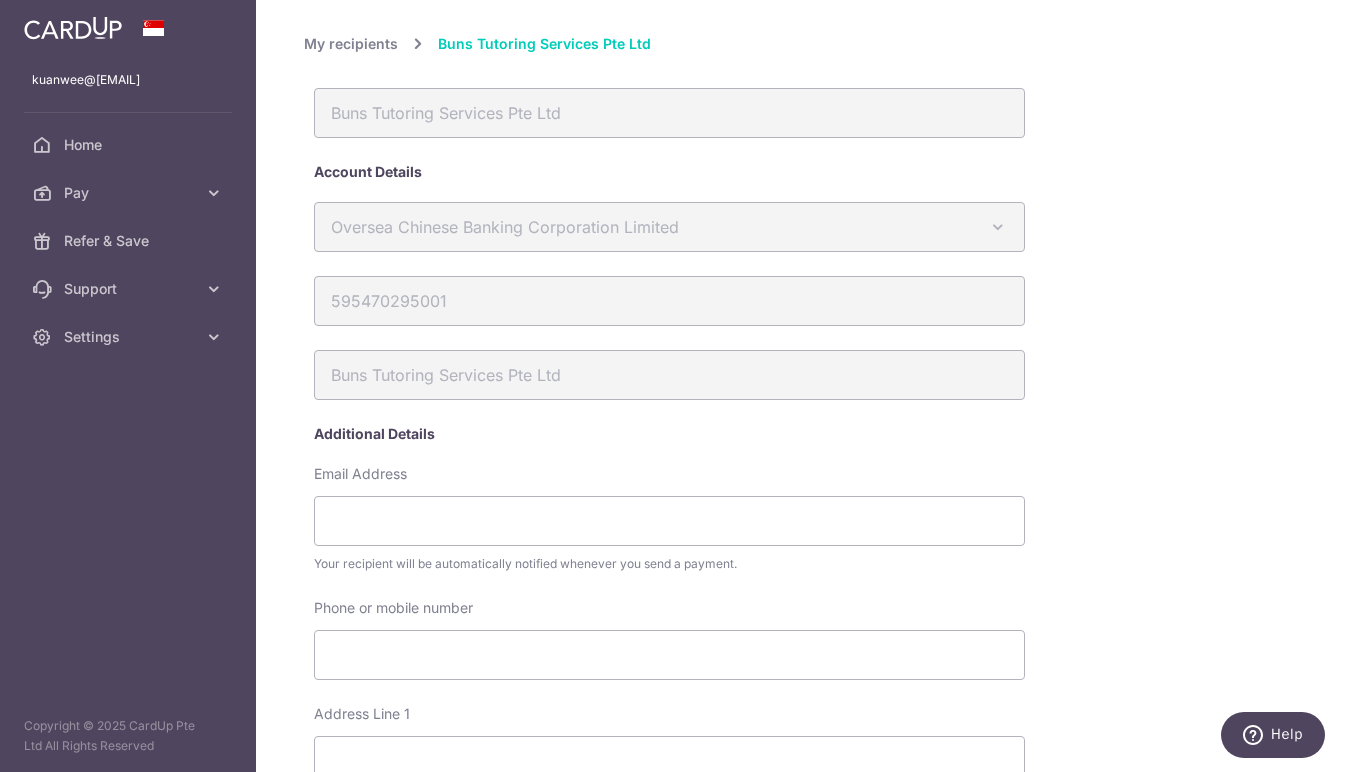 scroll, scrollTop: 0, scrollLeft: 0, axis: both 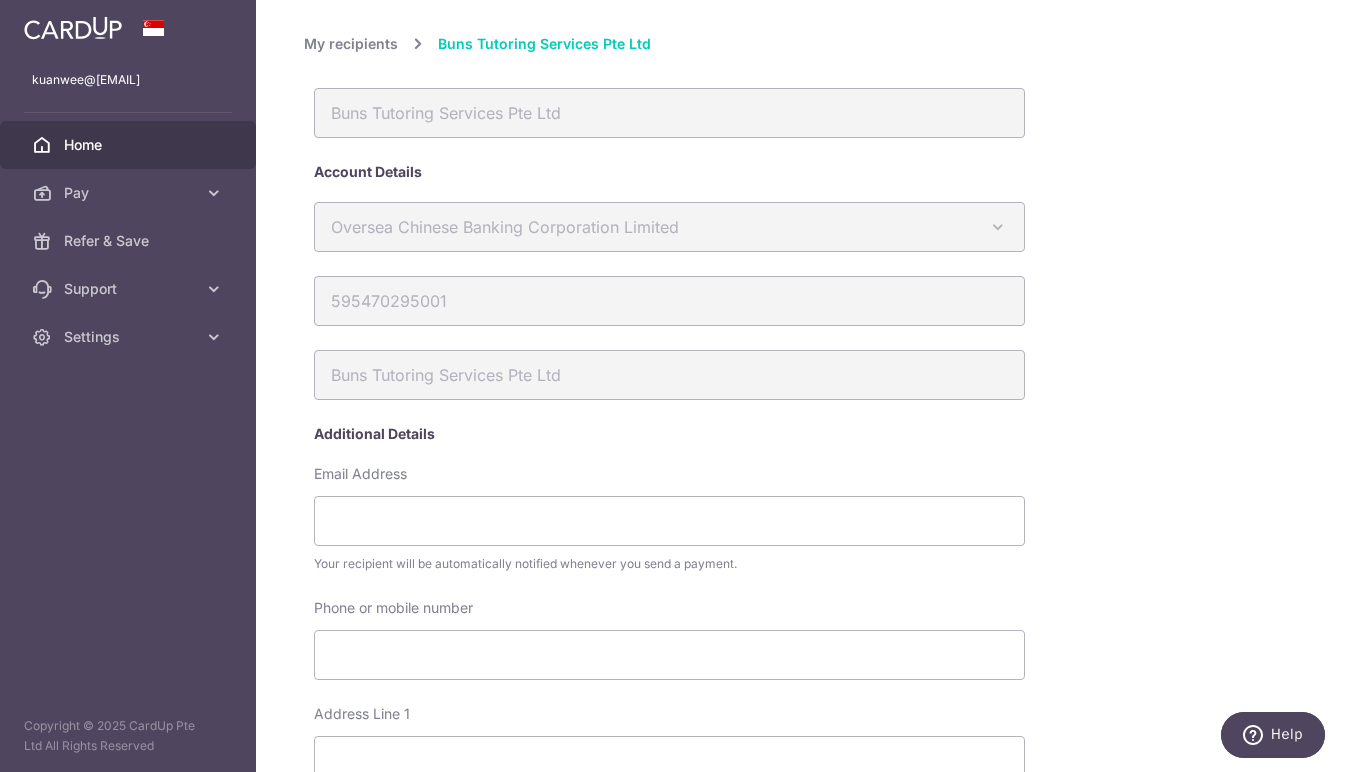 click on "Home" at bounding box center [130, 145] 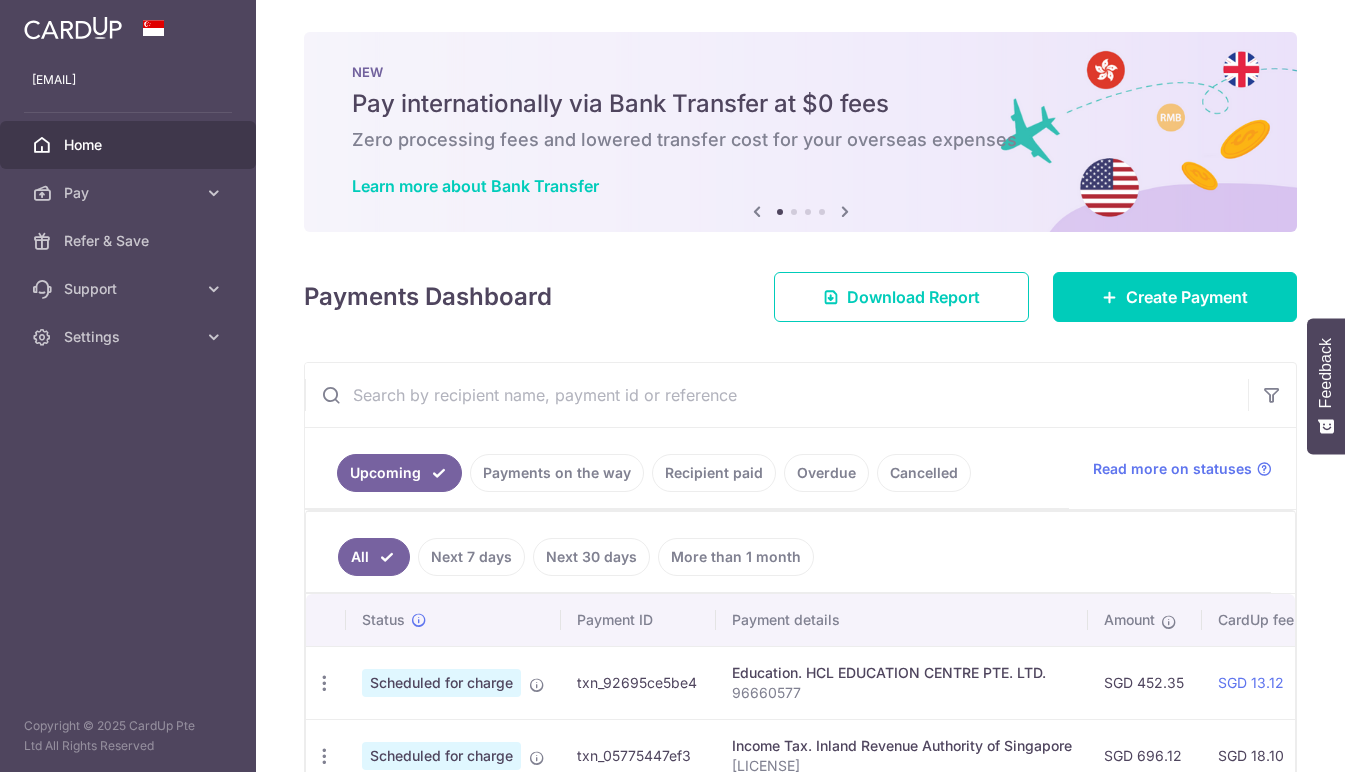 scroll, scrollTop: 0, scrollLeft: 0, axis: both 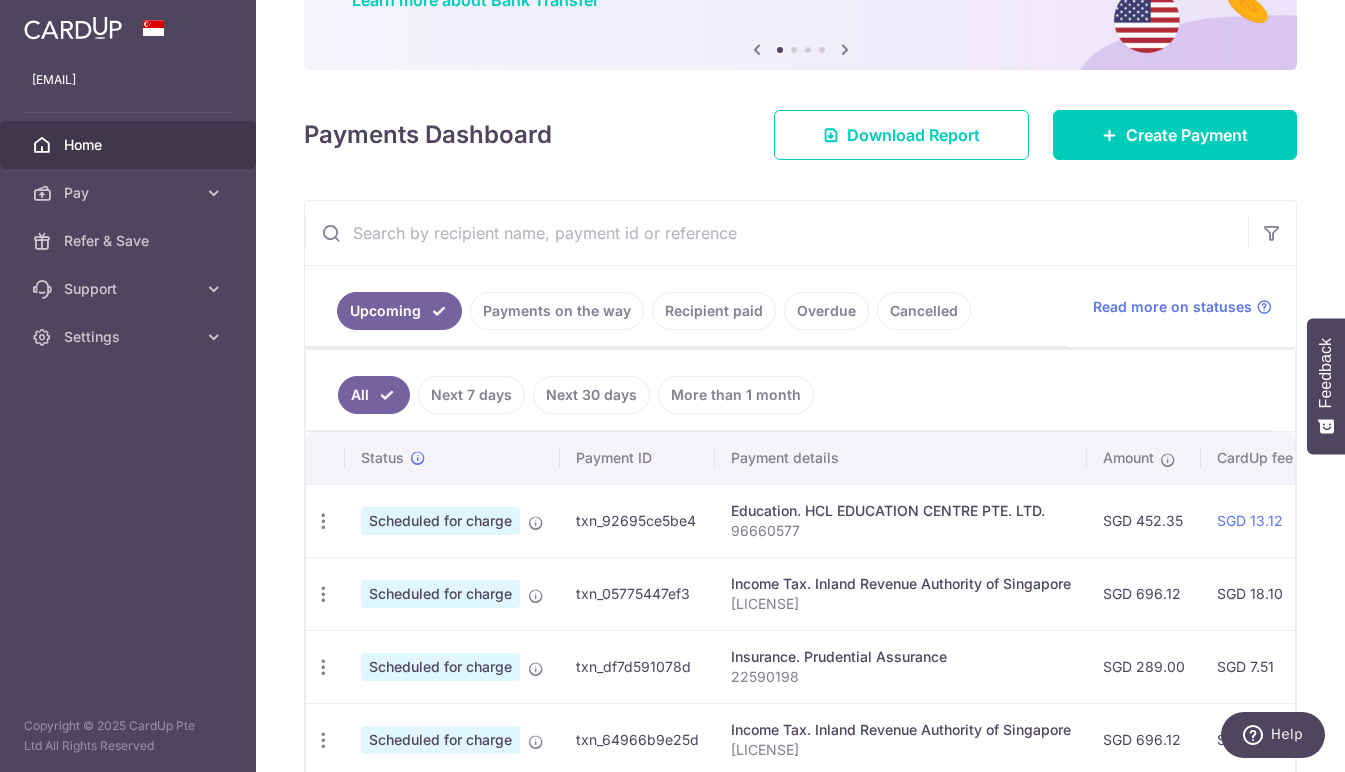 click on "Payments on the way" at bounding box center [557, 311] 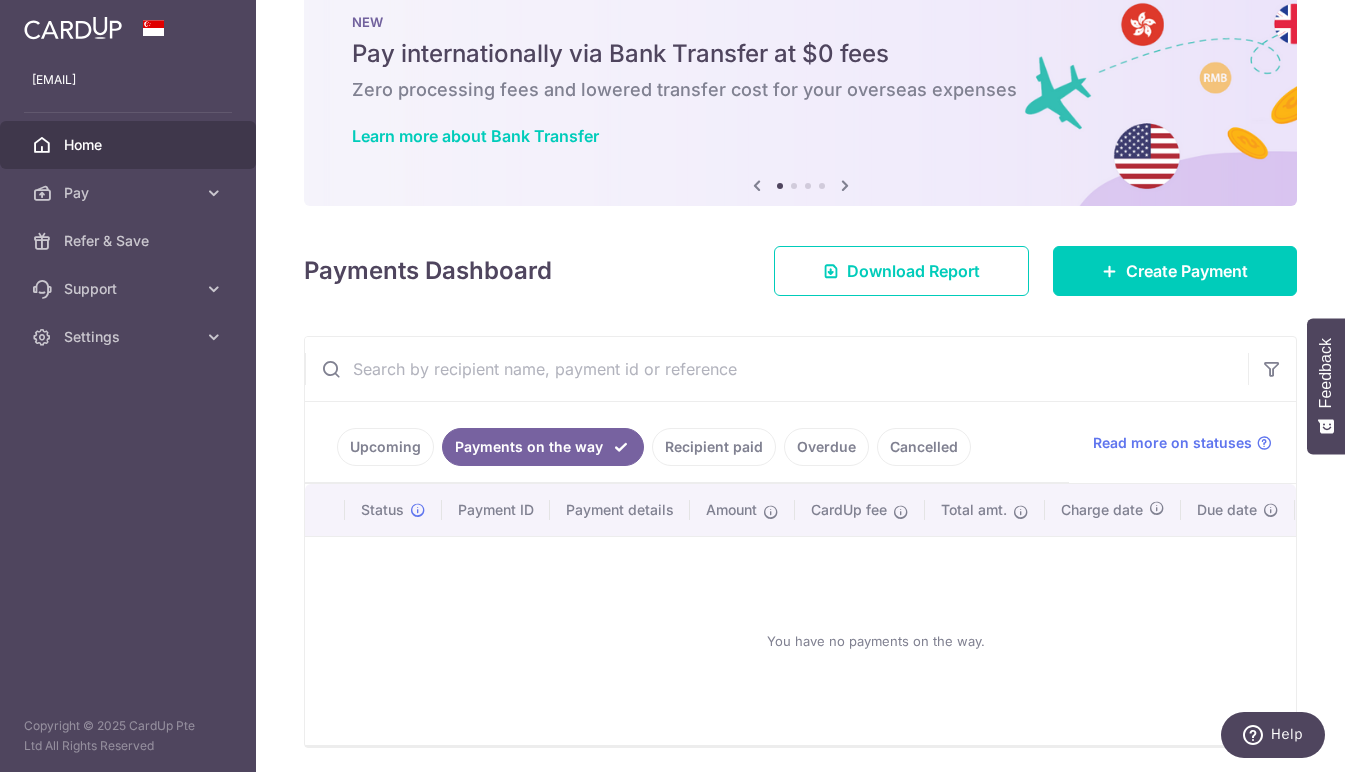click on "Recipient paid" at bounding box center (714, 447) 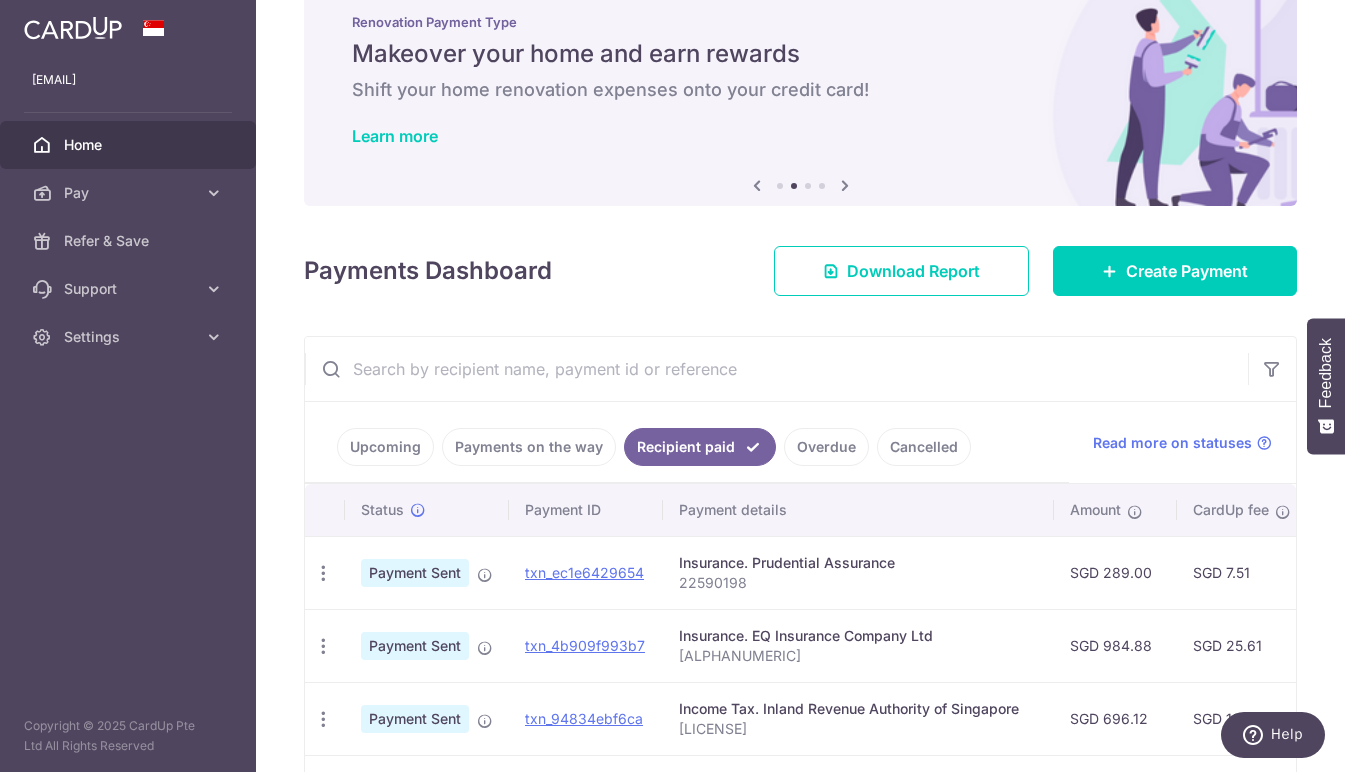 click on "Payments on the way" at bounding box center [529, 447] 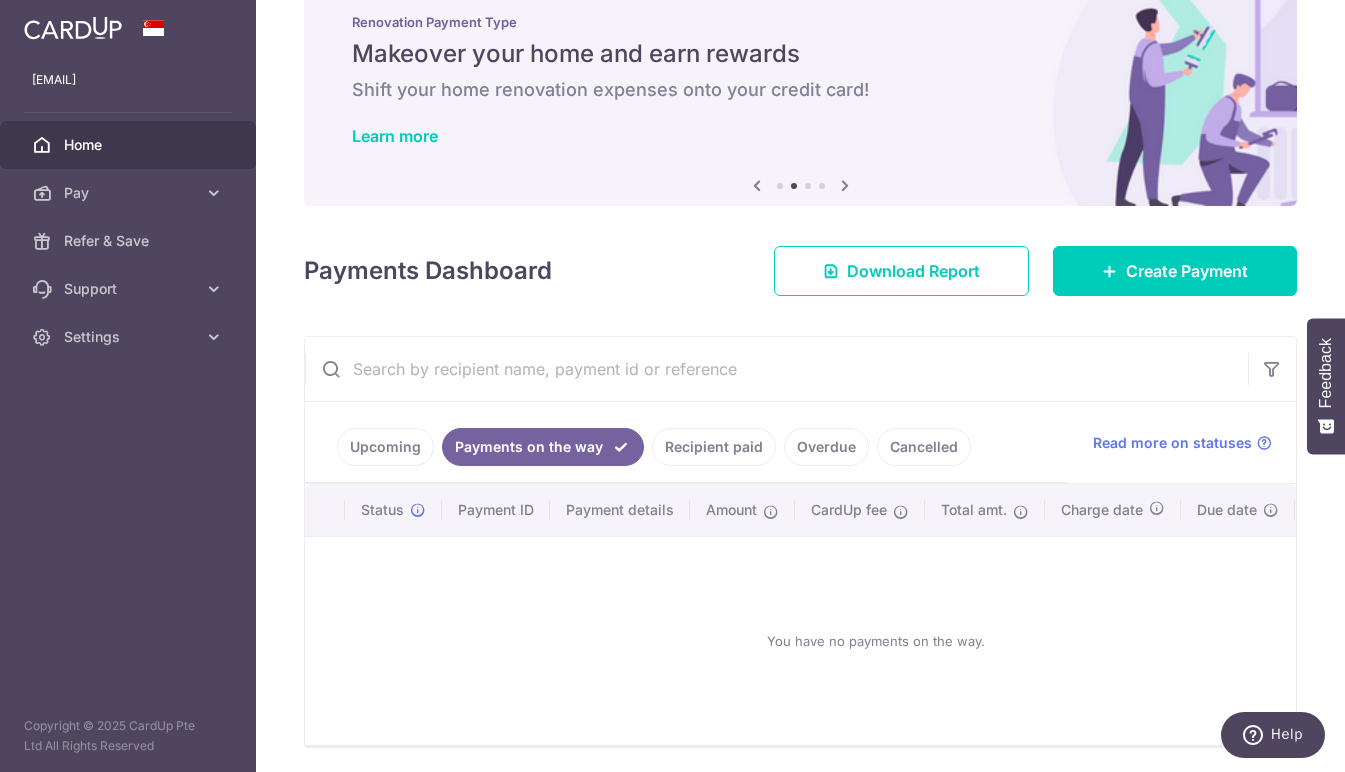 click on "Recipient paid" at bounding box center [714, 447] 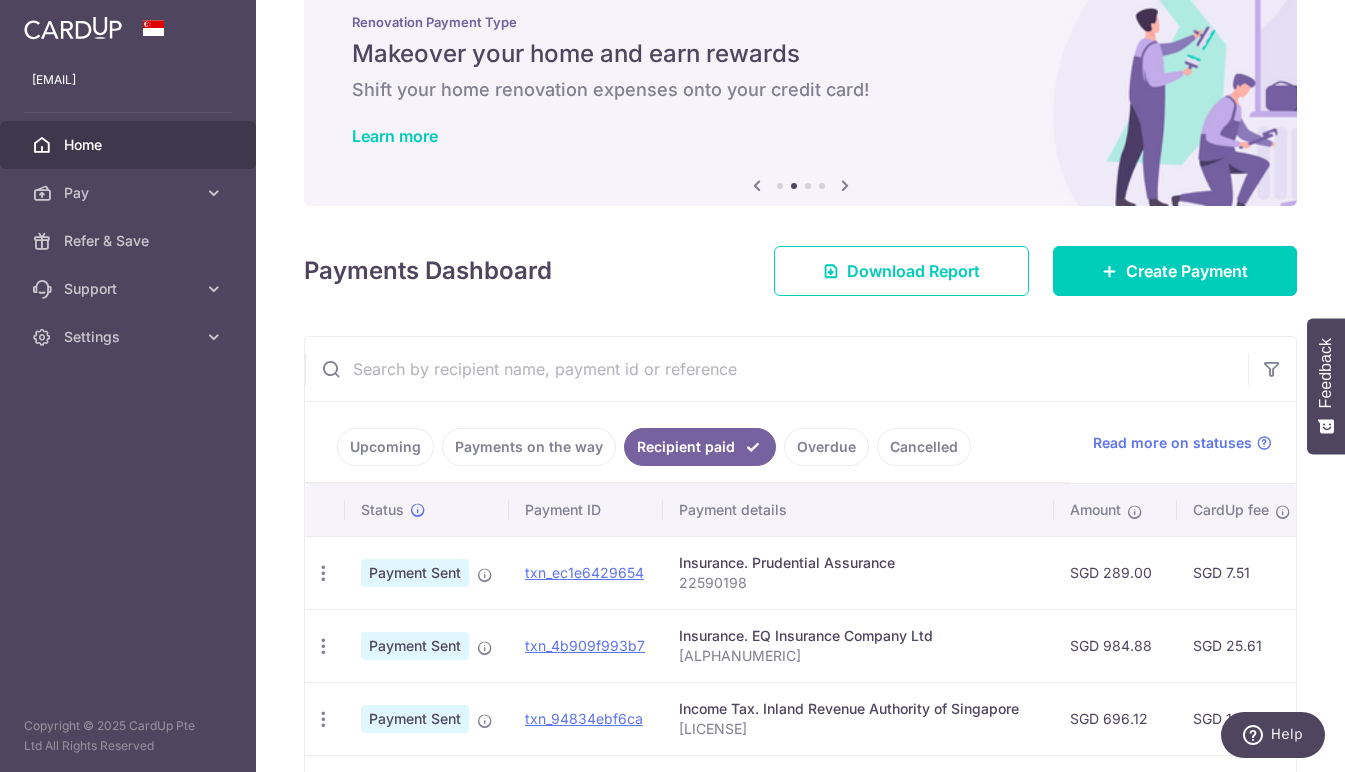click on "Overdue" at bounding box center (826, 447) 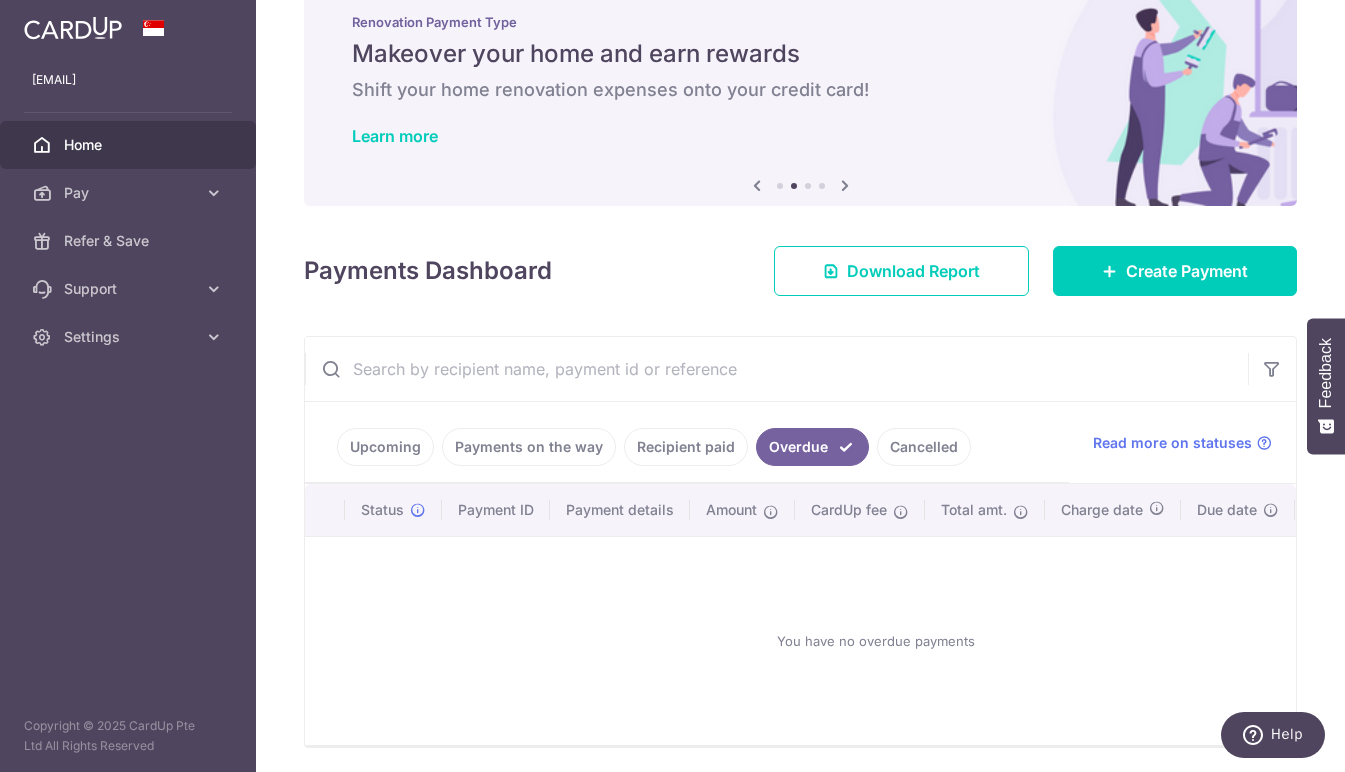 click on "Cancelled" at bounding box center [924, 447] 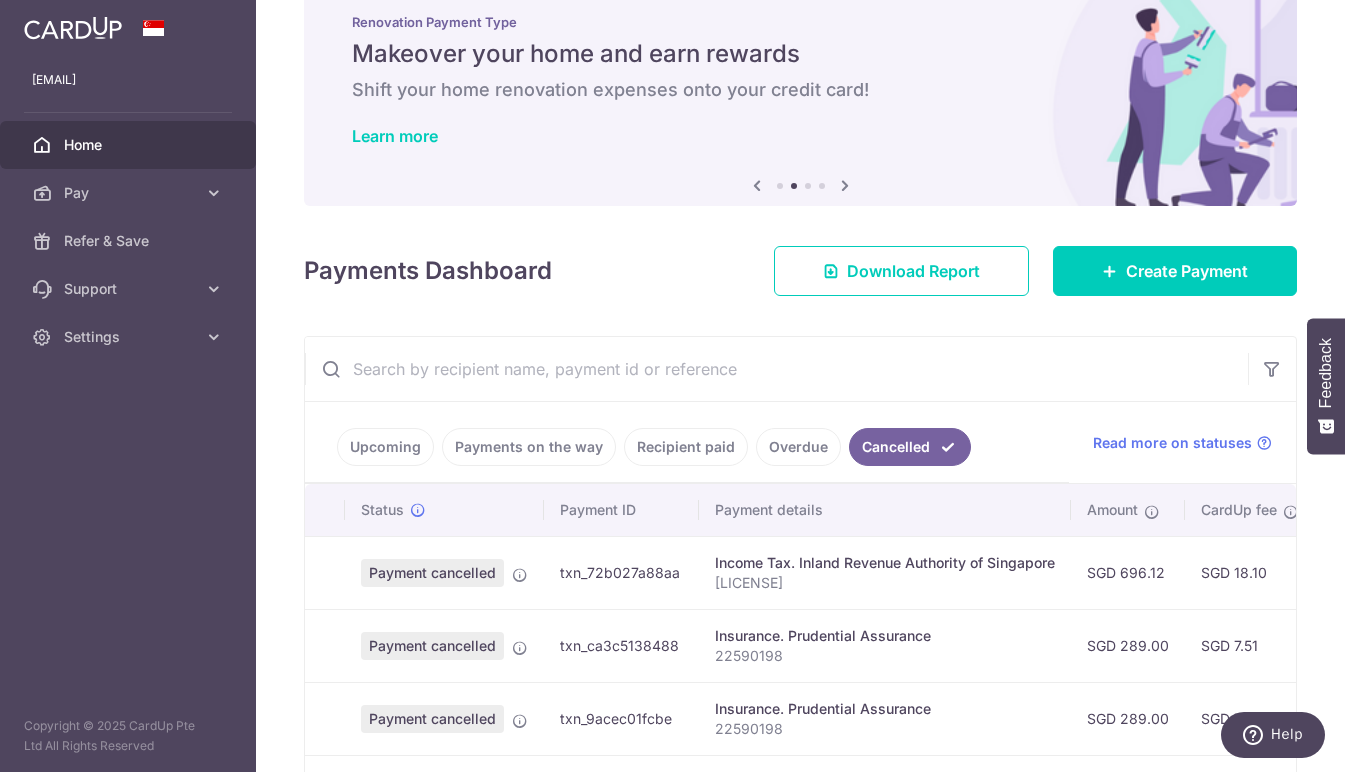 click on "Upcoming" at bounding box center (385, 447) 